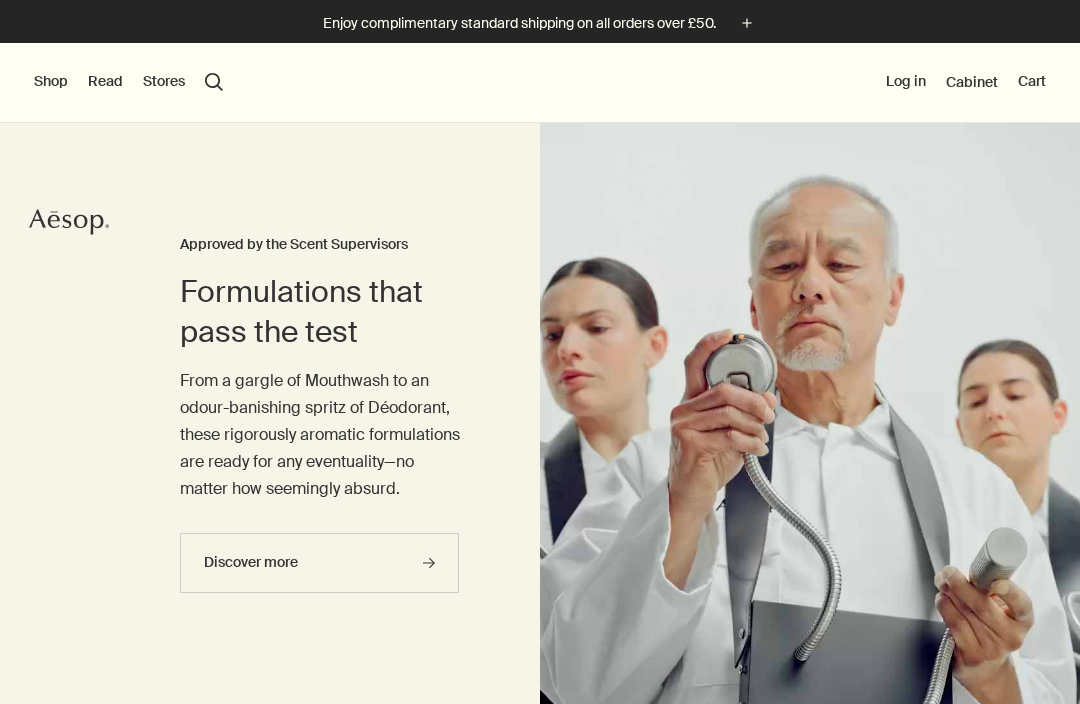 scroll, scrollTop: 0, scrollLeft: 0, axis: both 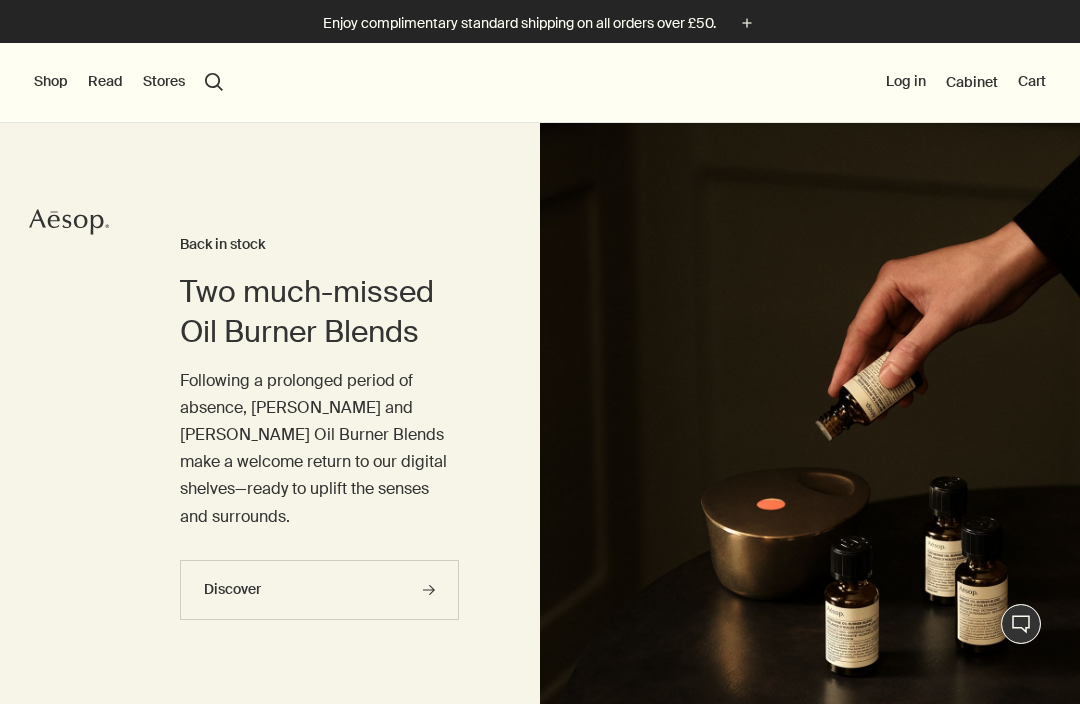 click on "Shop" at bounding box center [51, 82] 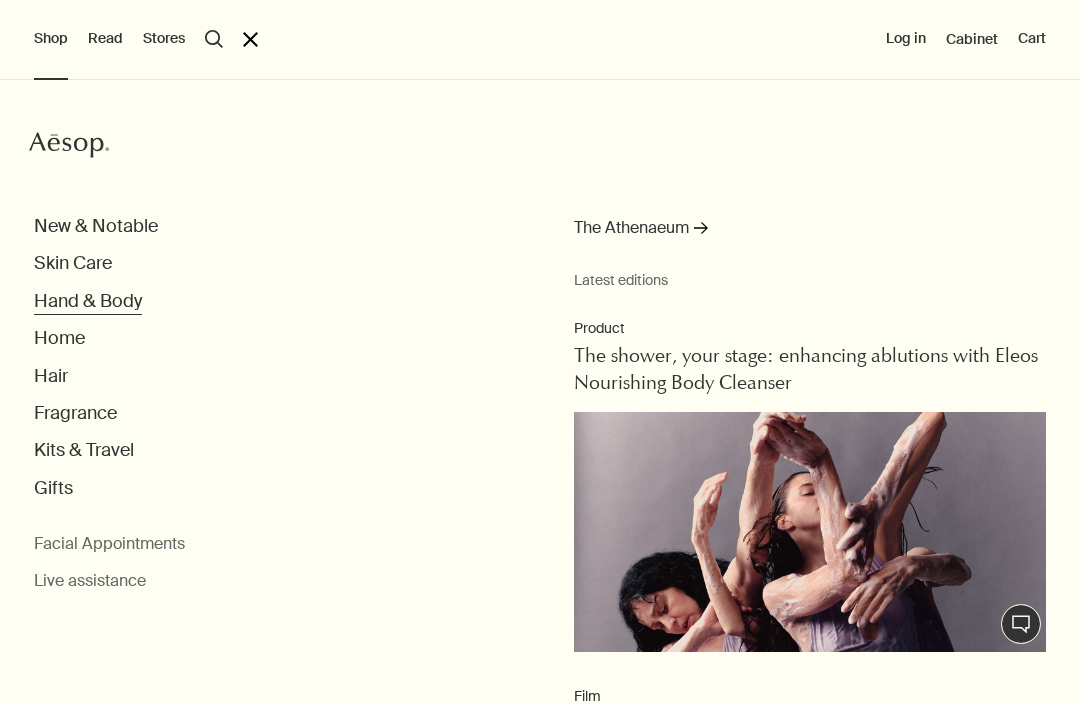 click on "Hand & Body" at bounding box center (88, 301) 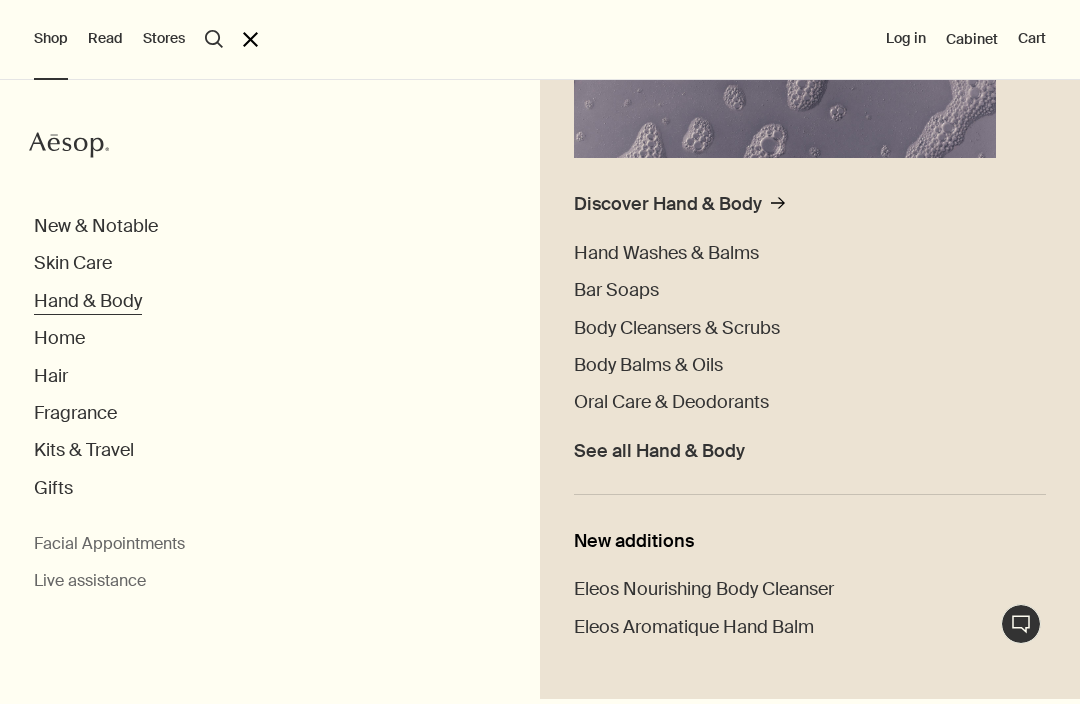 scroll, scrollTop: 393, scrollLeft: 0, axis: vertical 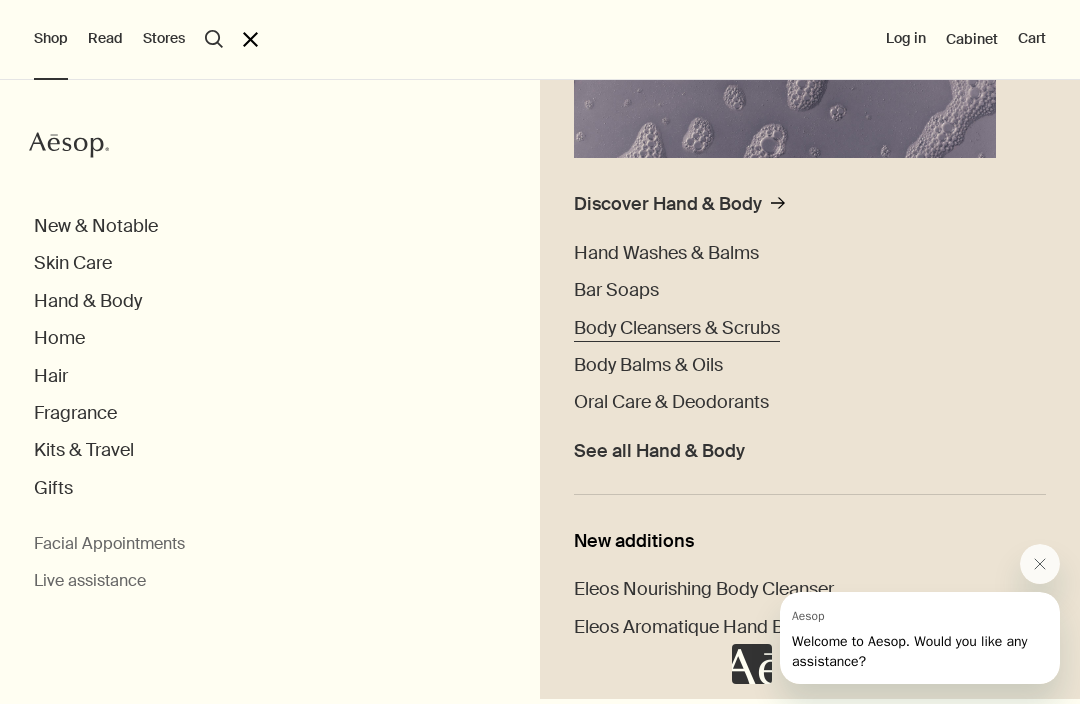 click on "Body Cleansers & Scrubs" at bounding box center [677, 328] 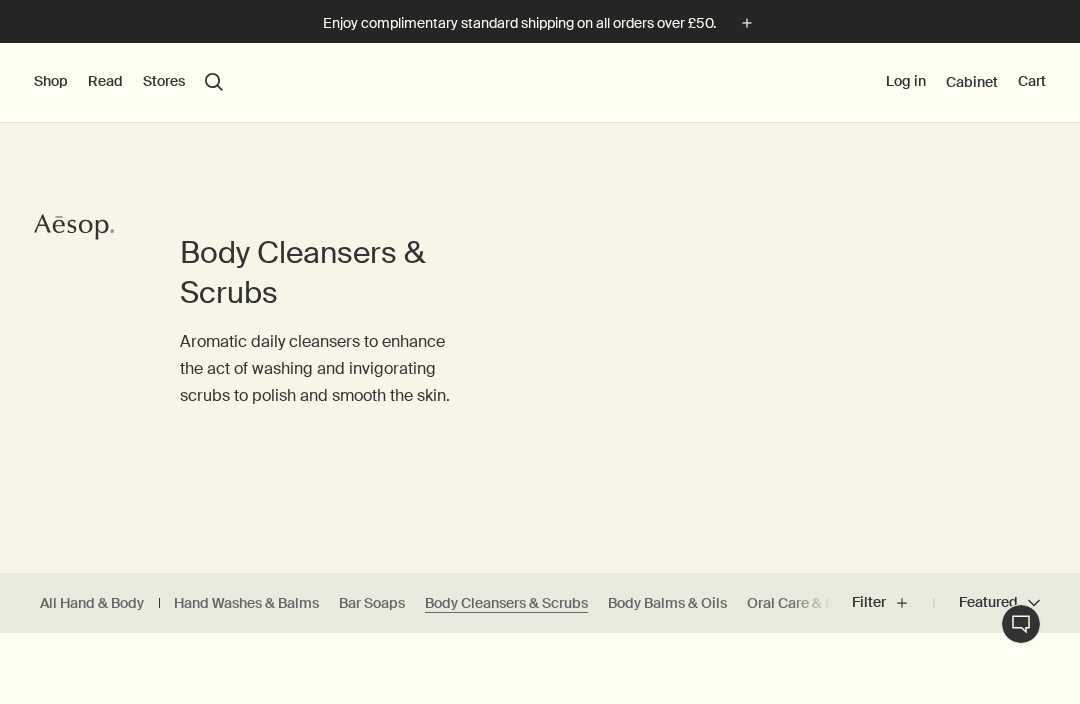 scroll, scrollTop: 0, scrollLeft: 0, axis: both 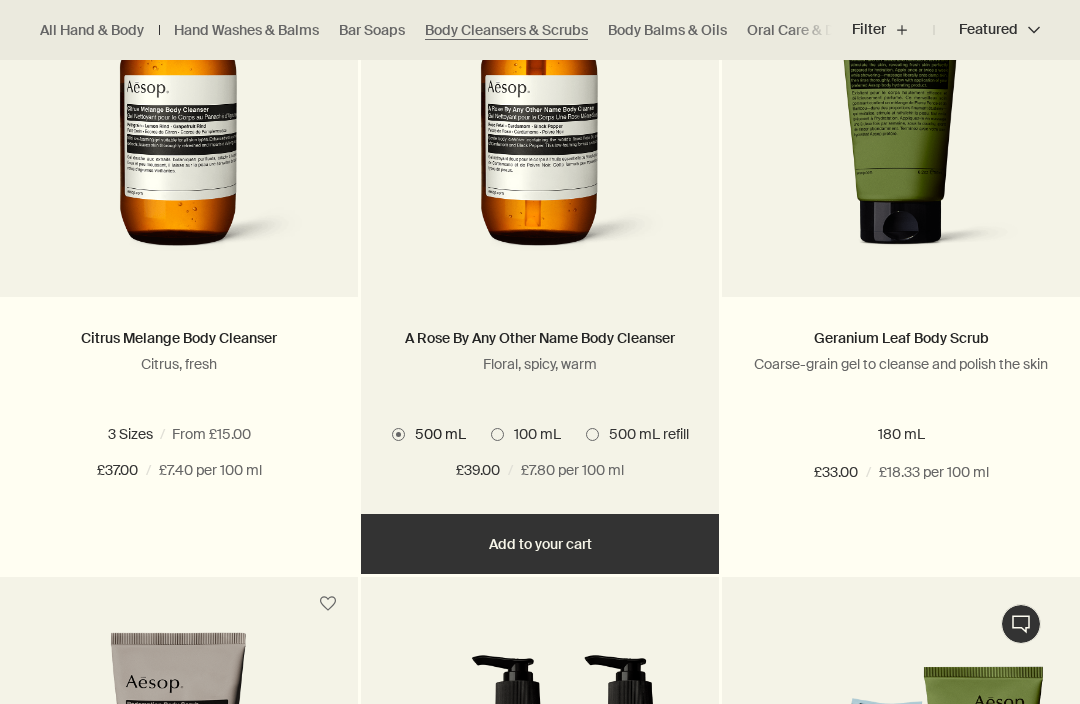 click on "500 mL" at bounding box center [429, 434] 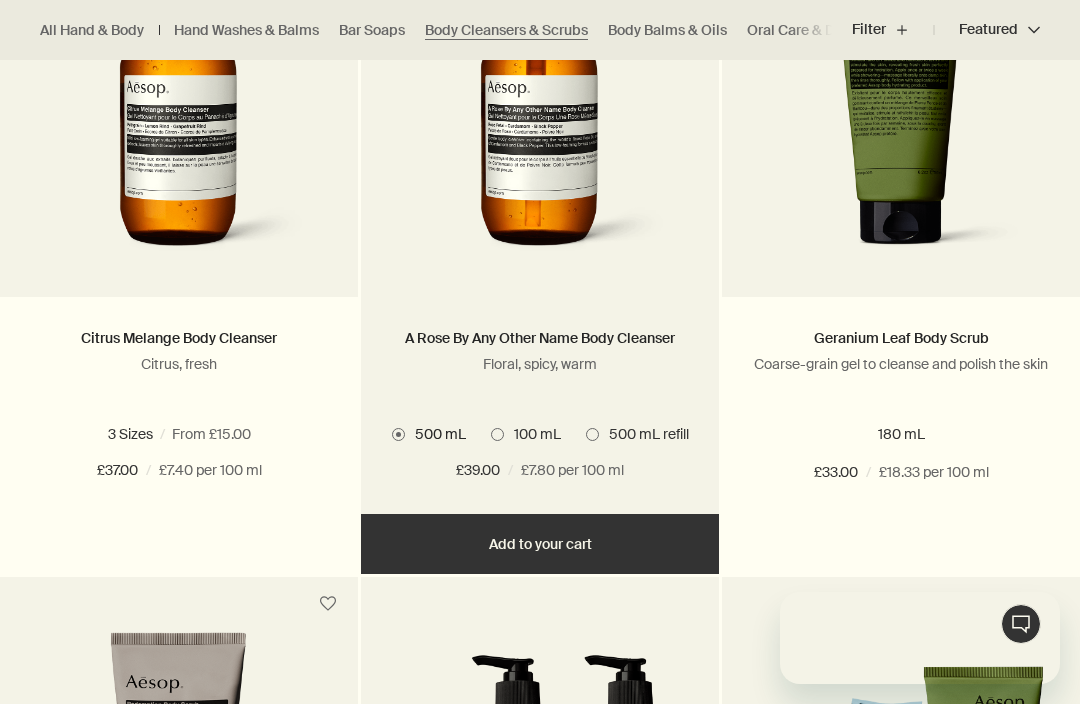 scroll, scrollTop: 0, scrollLeft: 0, axis: both 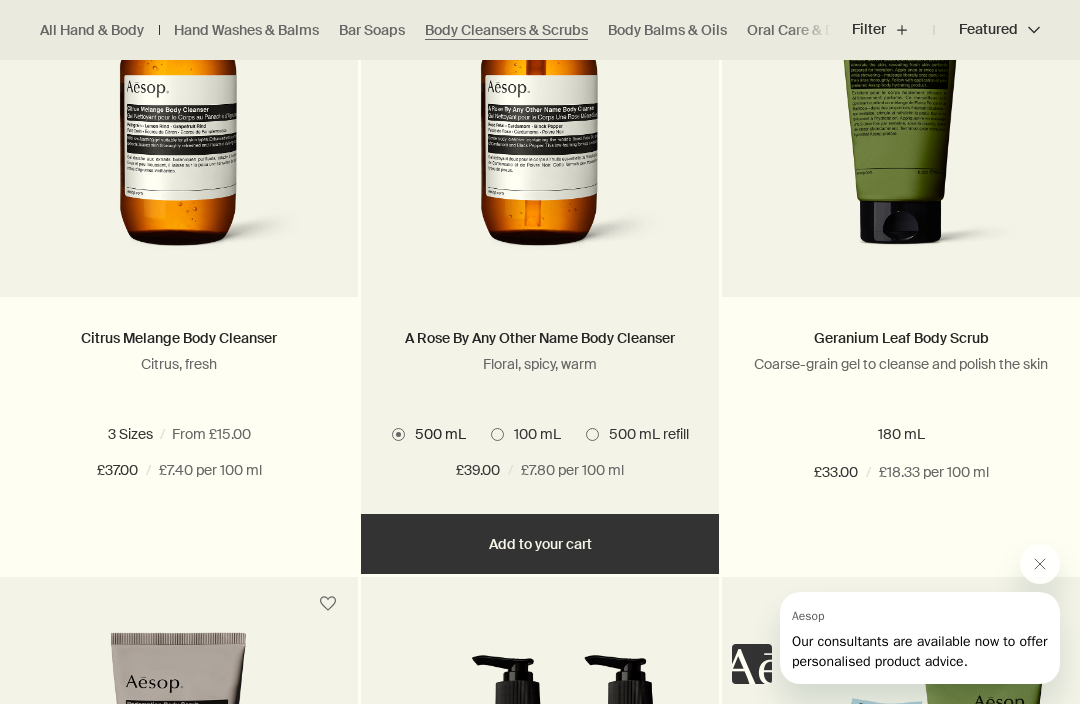 click on "Add Add to your cart" at bounding box center [540, 544] 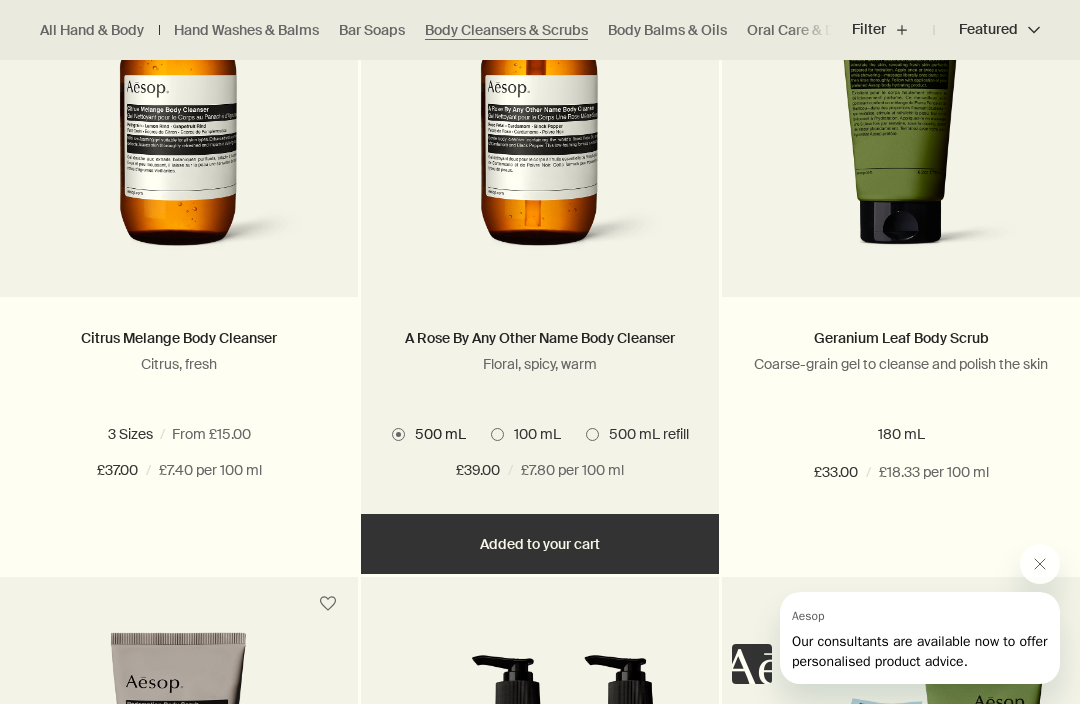click on "Added Added to your cart Add Add to your cart" at bounding box center [540, 544] 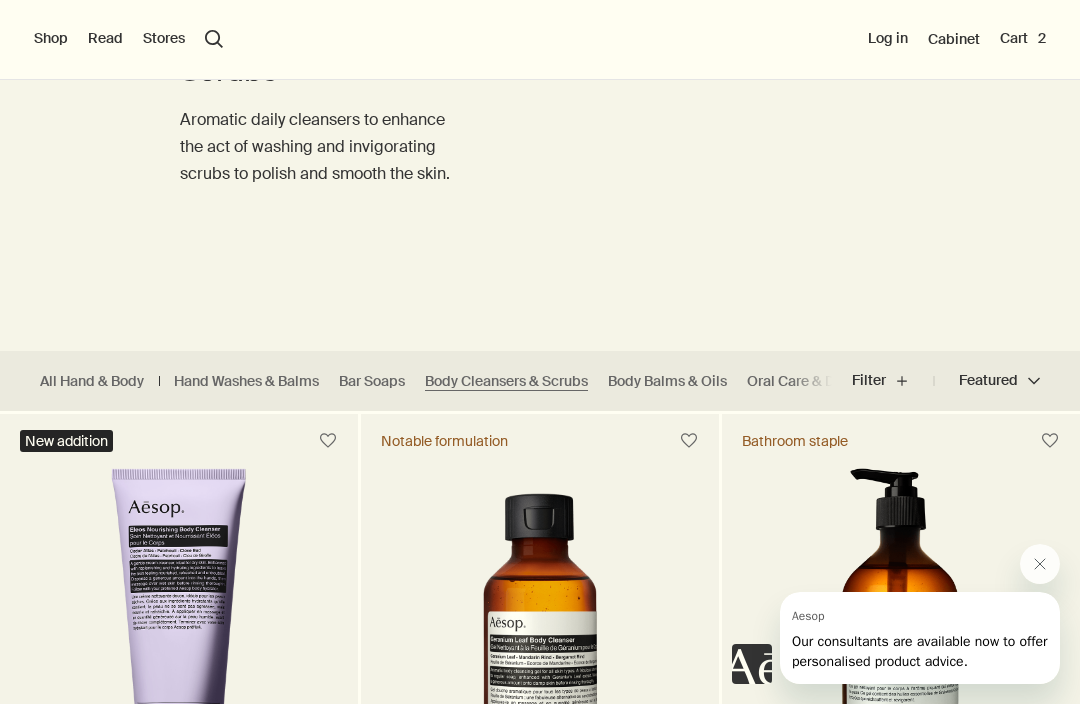 scroll, scrollTop: 220, scrollLeft: 0, axis: vertical 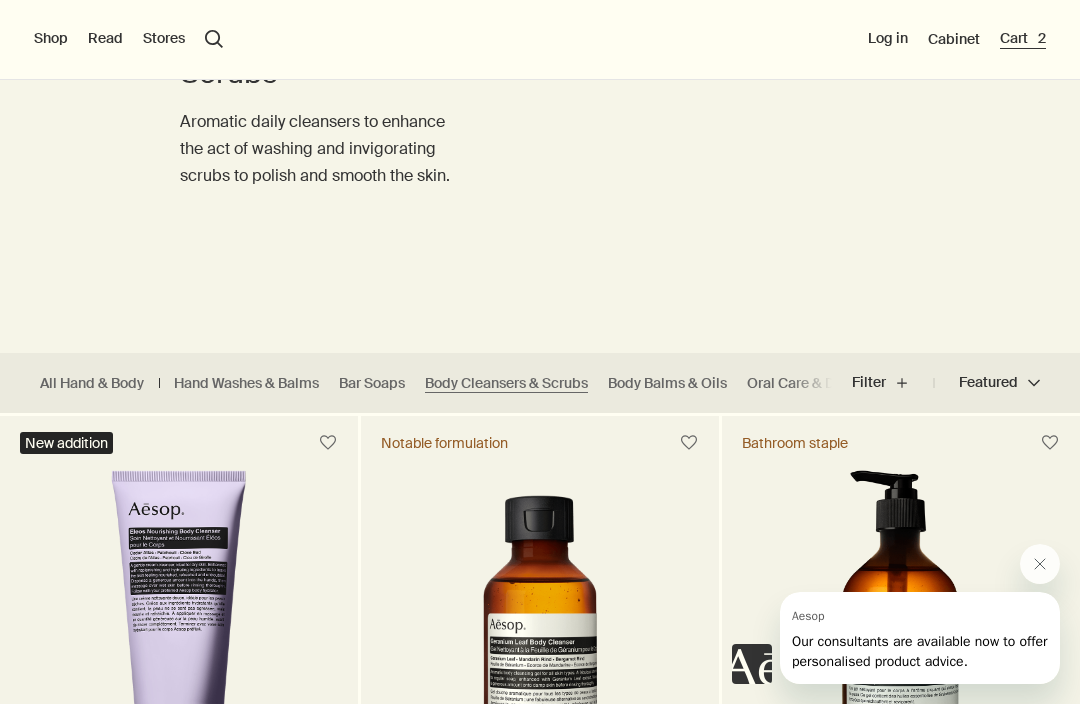 click on "Cart 2" at bounding box center [1023, 39] 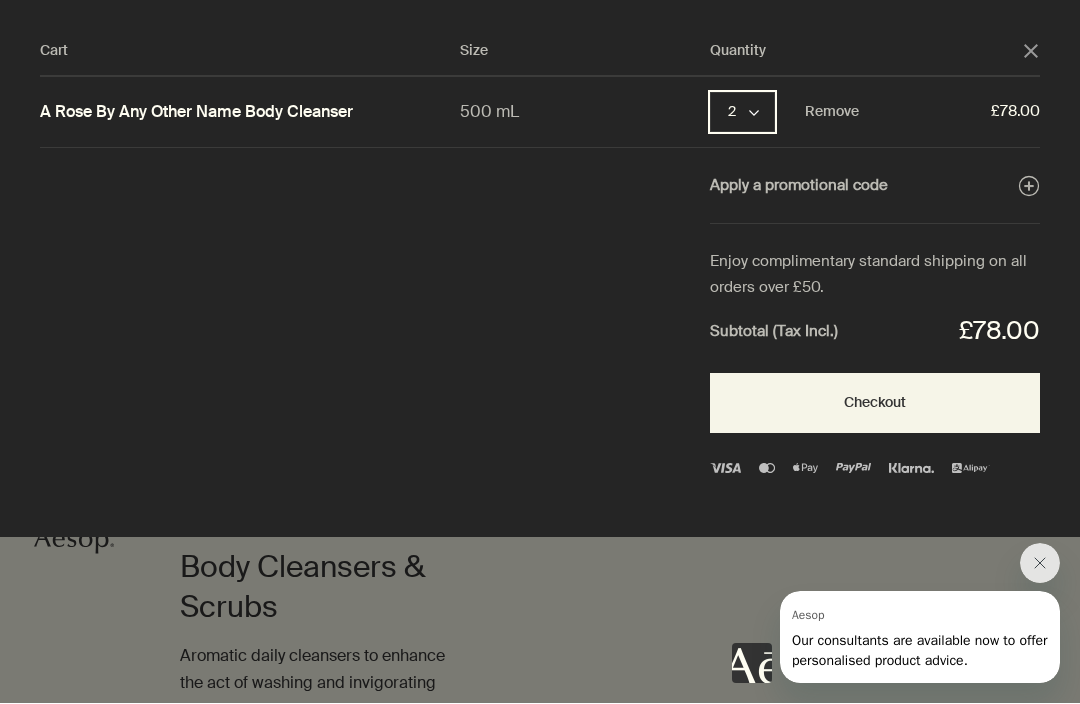 click on "2 chevron" at bounding box center (742, 113) 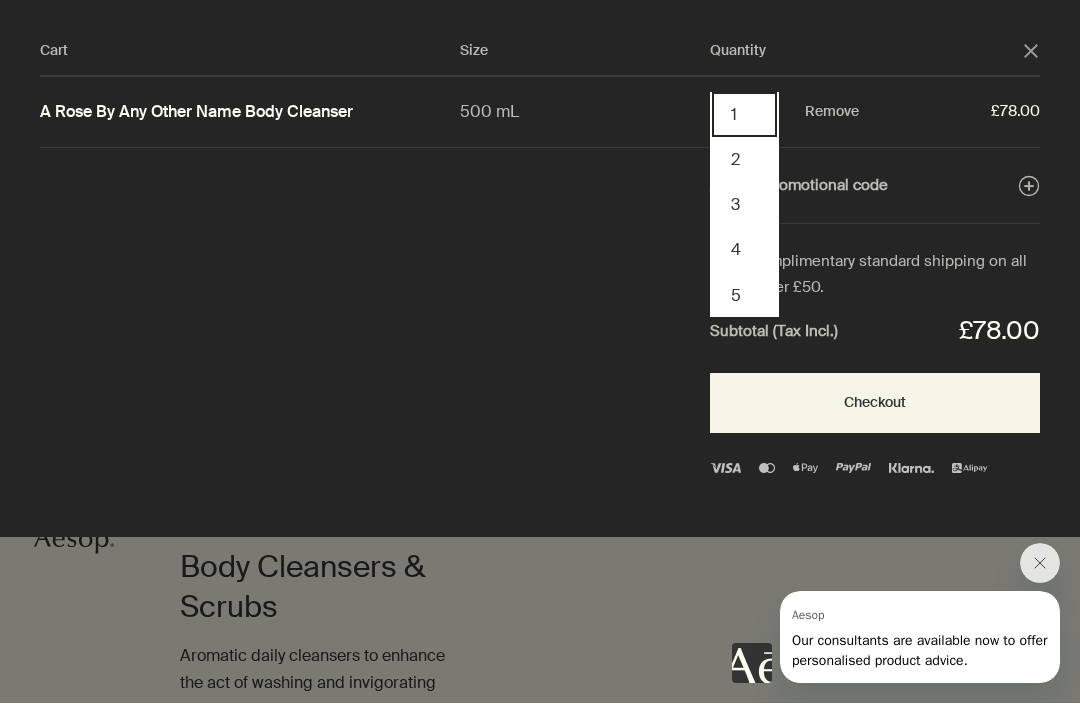 click on "1" at bounding box center [744, 115] 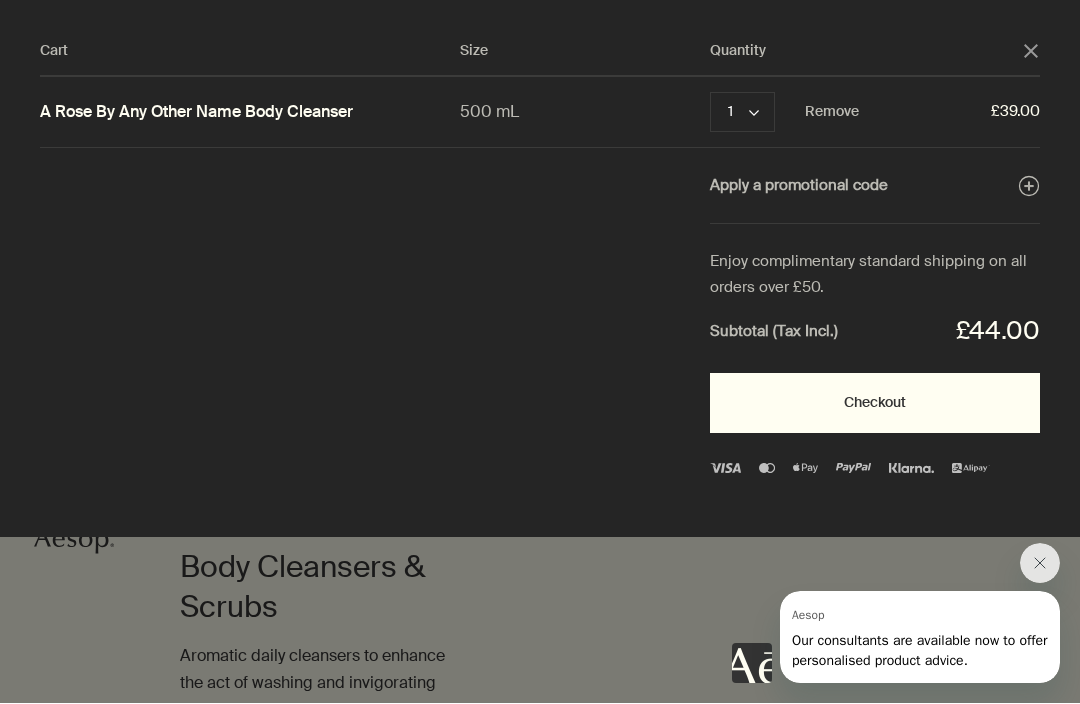 click on "Checkout" at bounding box center (875, 404) 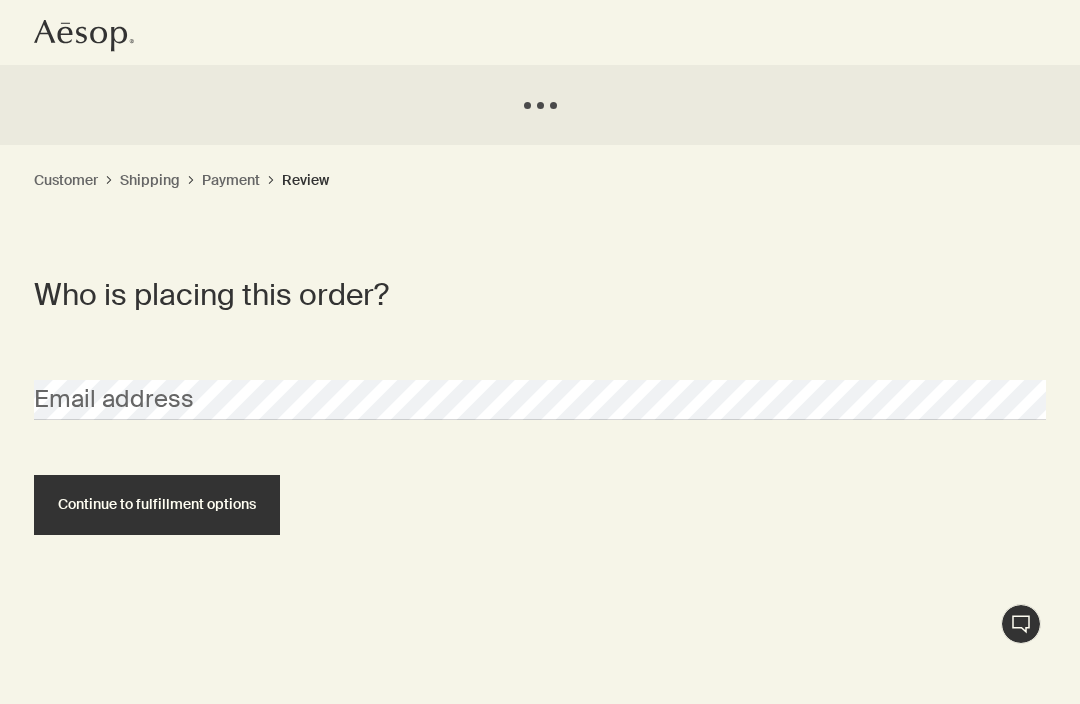 scroll, scrollTop: 0, scrollLeft: 0, axis: both 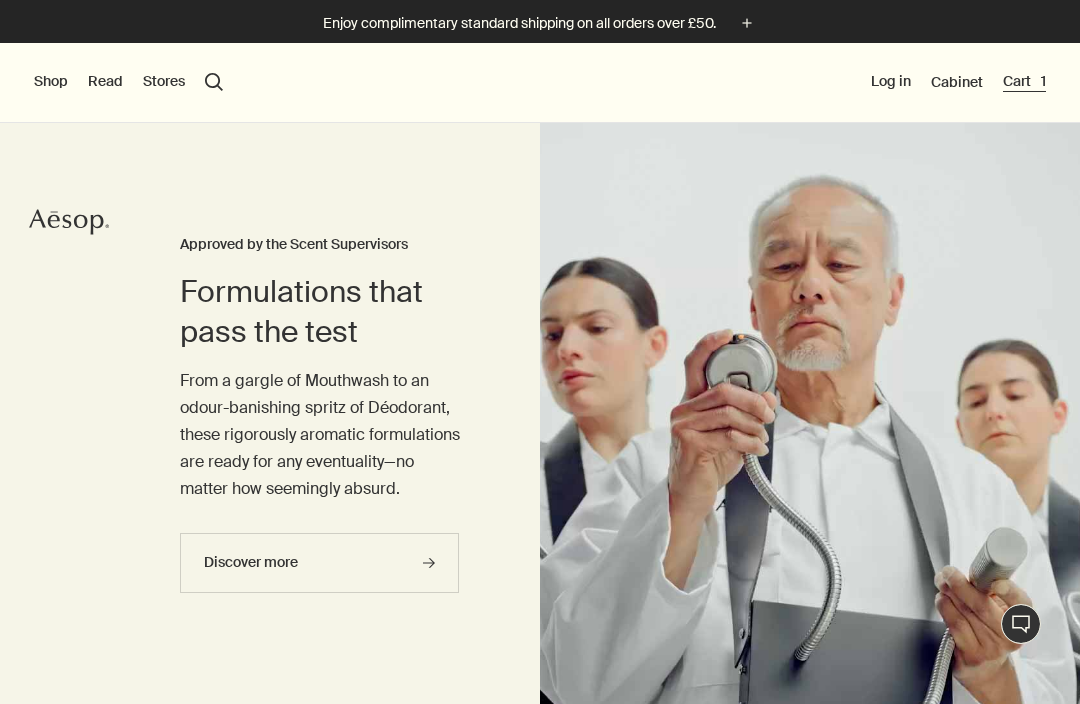 click on "Cart 1" at bounding box center (1024, 82) 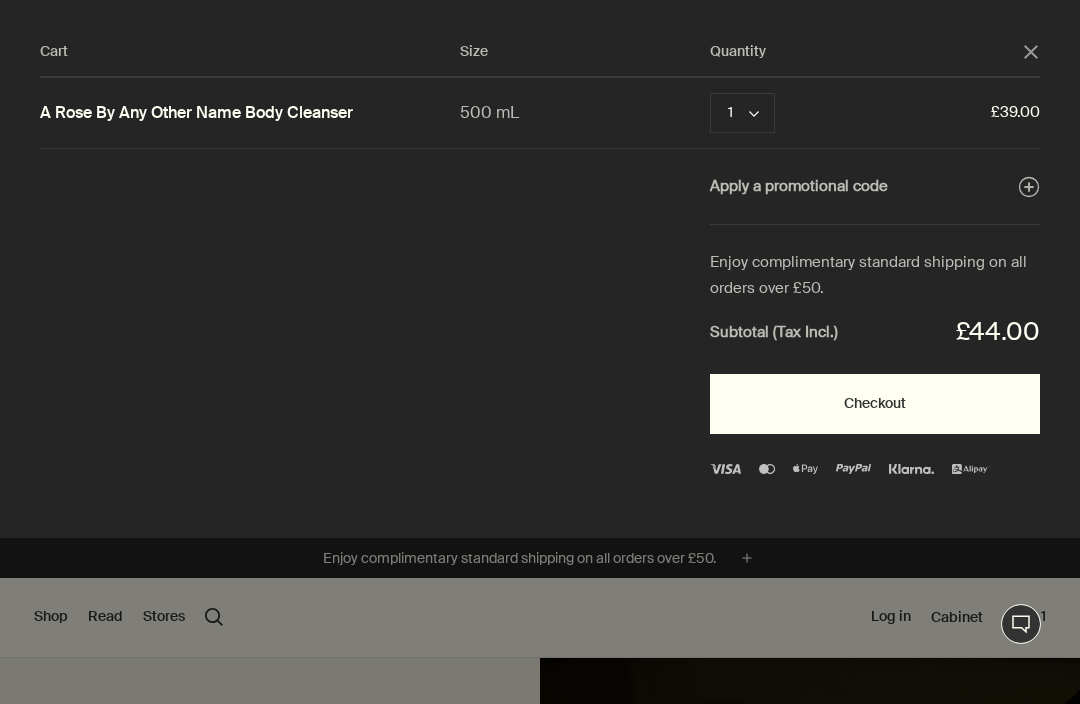 click on "Checkout" at bounding box center [875, 404] 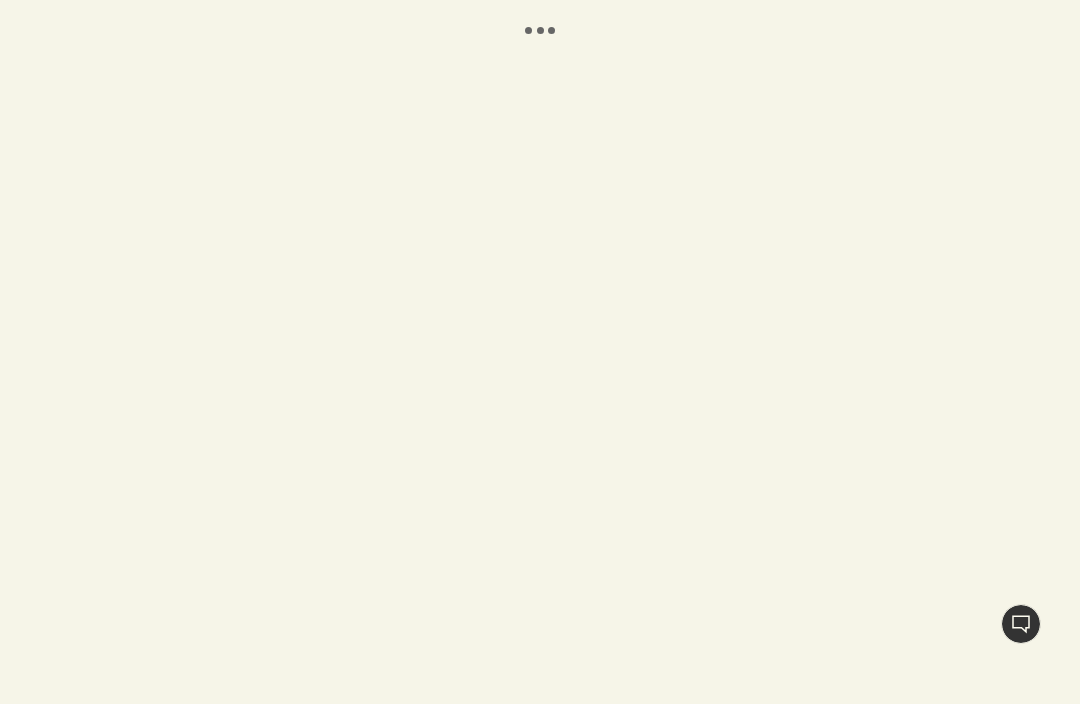 scroll, scrollTop: 0, scrollLeft: 0, axis: both 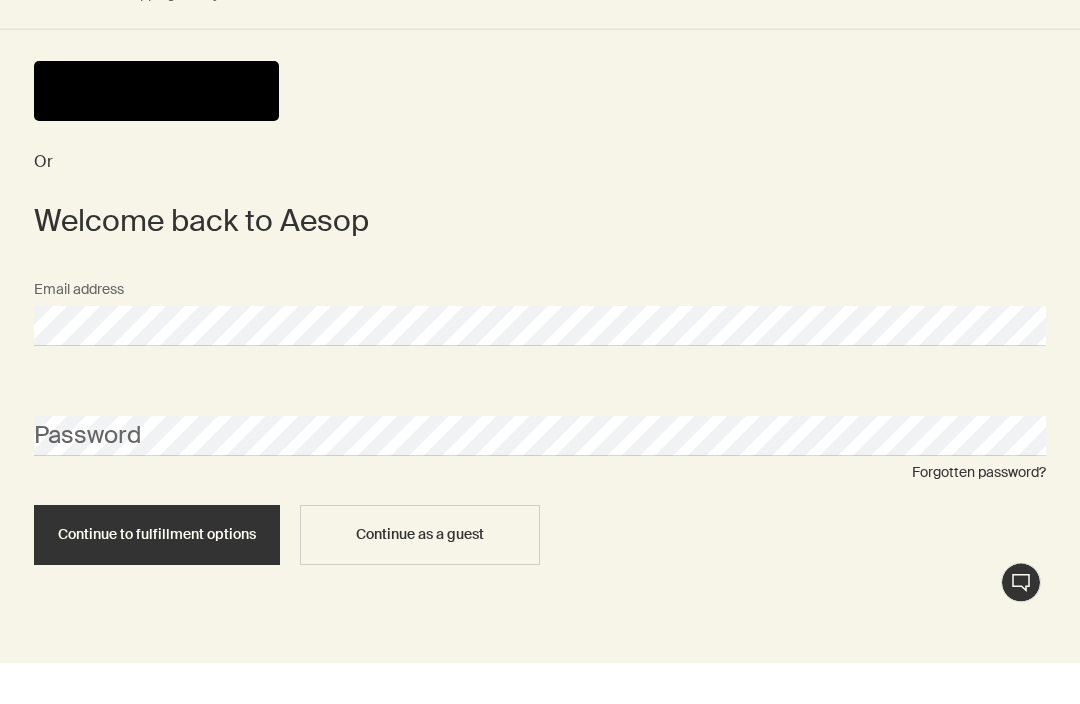 click on "Continue as a guest" at bounding box center (420, 577) 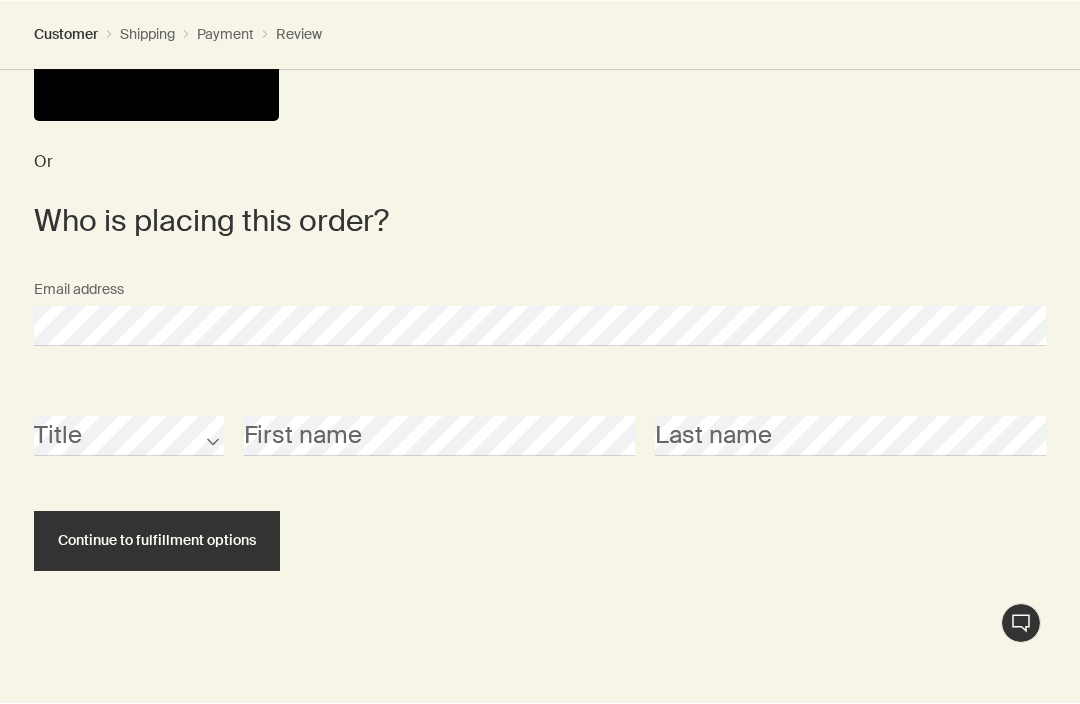 scroll, scrollTop: 679, scrollLeft: 0, axis: vertical 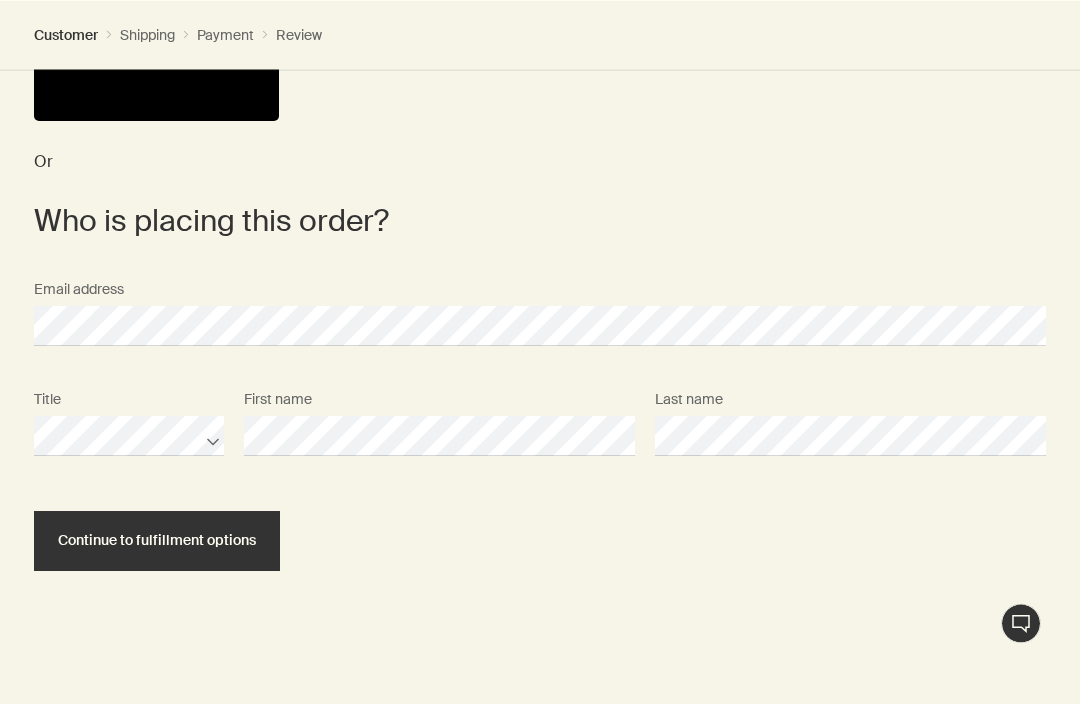 click on "Continue to fulfillment options" at bounding box center [157, 541] 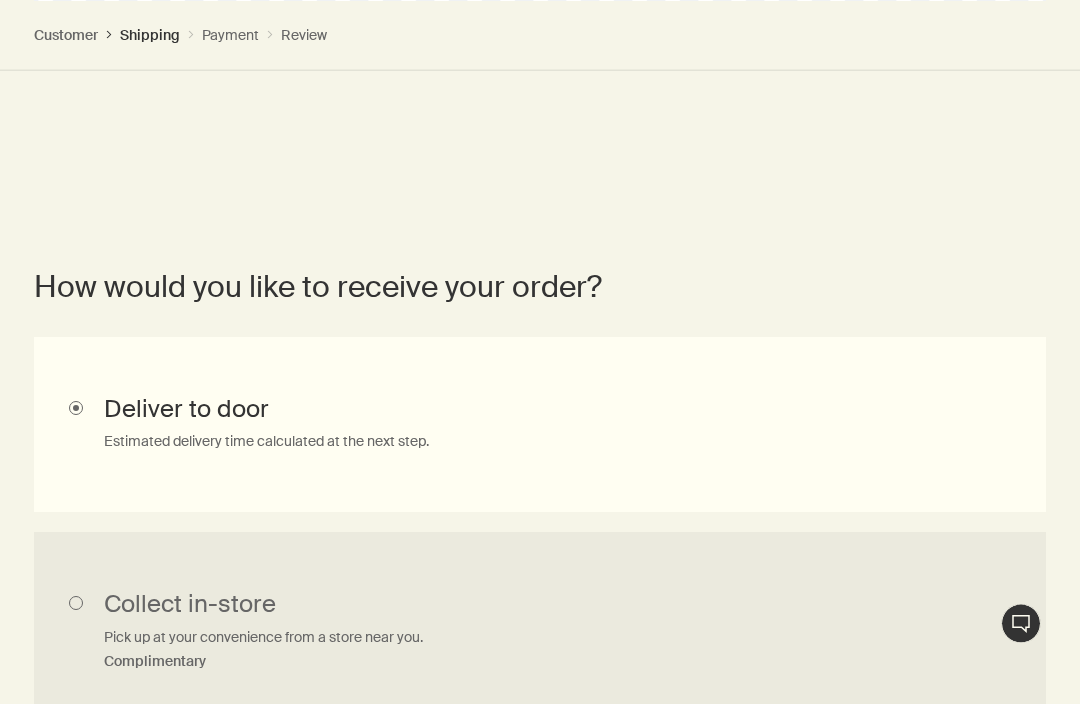 scroll, scrollTop: 924, scrollLeft: 0, axis: vertical 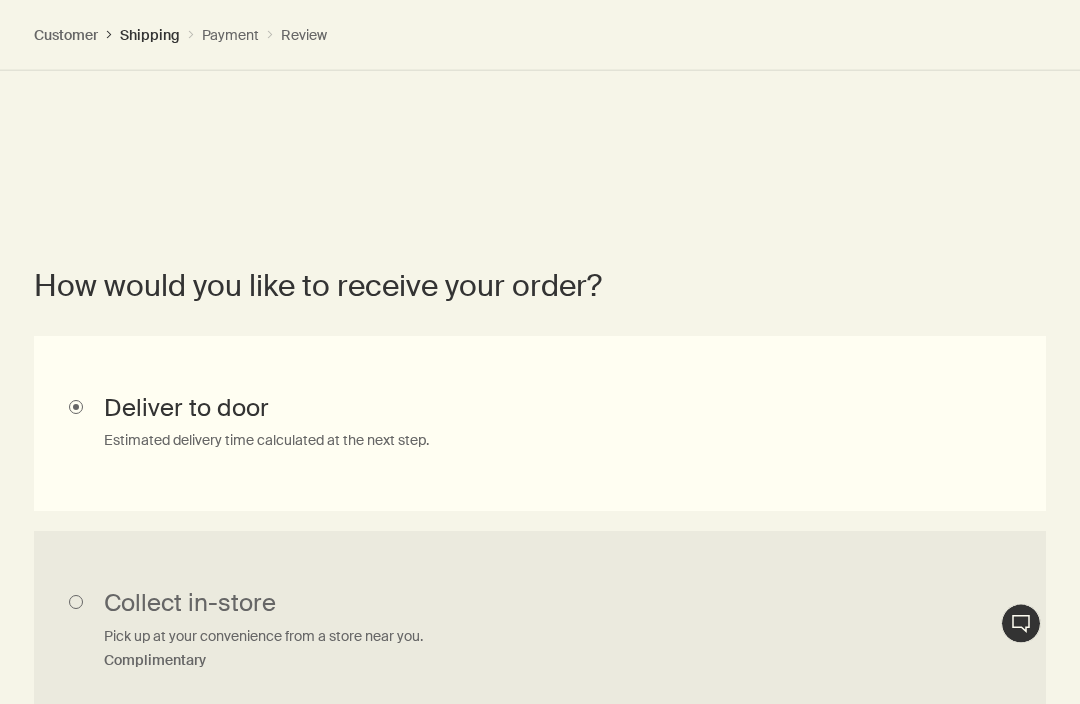 click on "Deliver to door Estimated delivery time calculated at the next step." at bounding box center (540, 424) 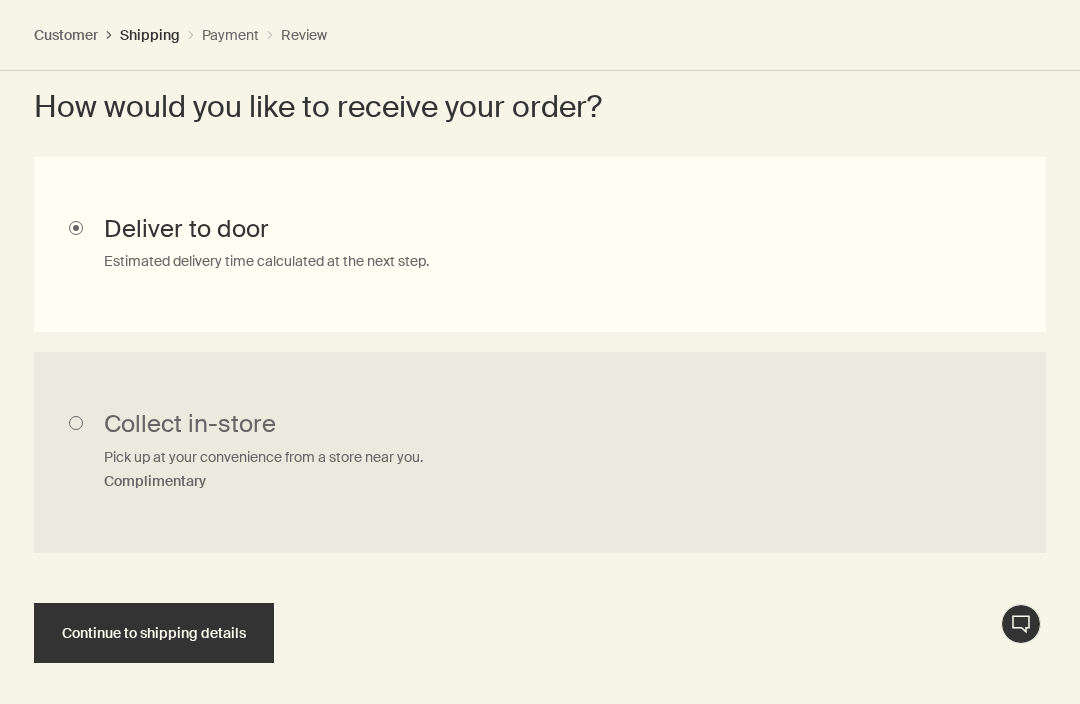 scroll, scrollTop: 1125, scrollLeft: 0, axis: vertical 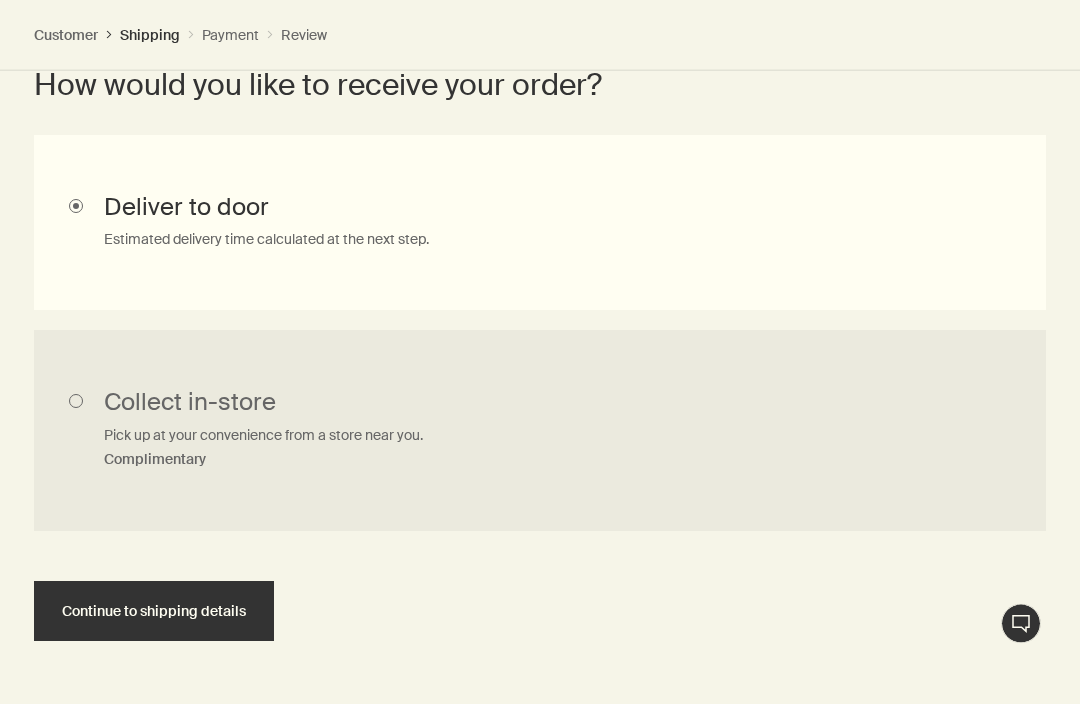 click on "Continue to shipping details" at bounding box center [154, 612] 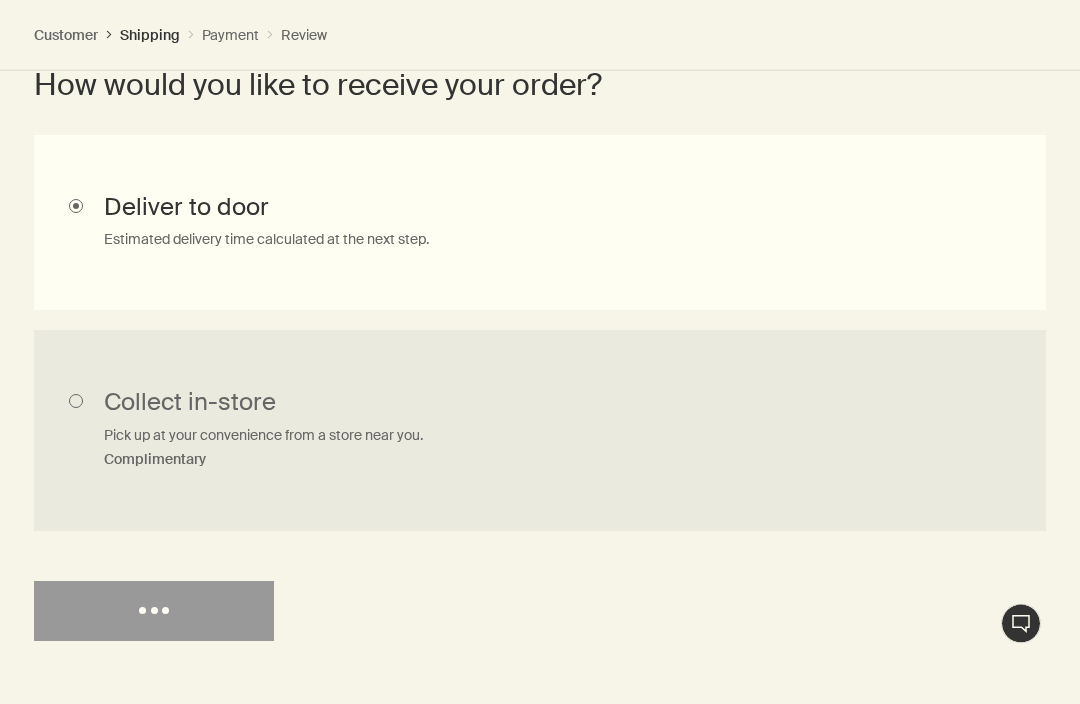 scroll, scrollTop: 1125, scrollLeft: 0, axis: vertical 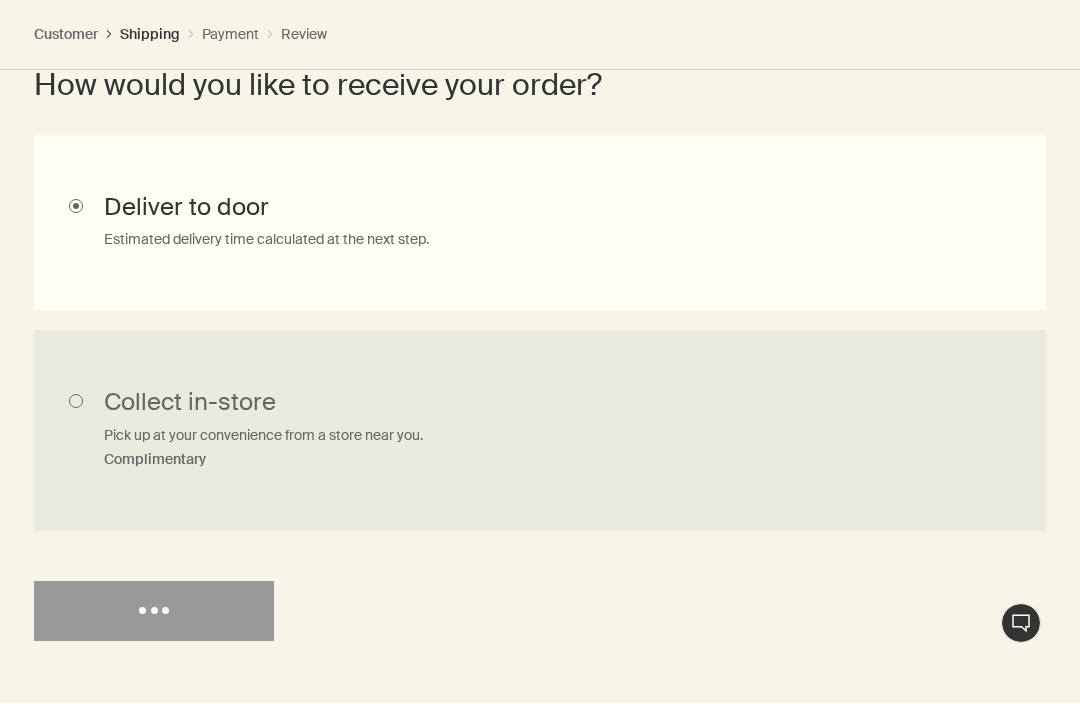 select on "GB" 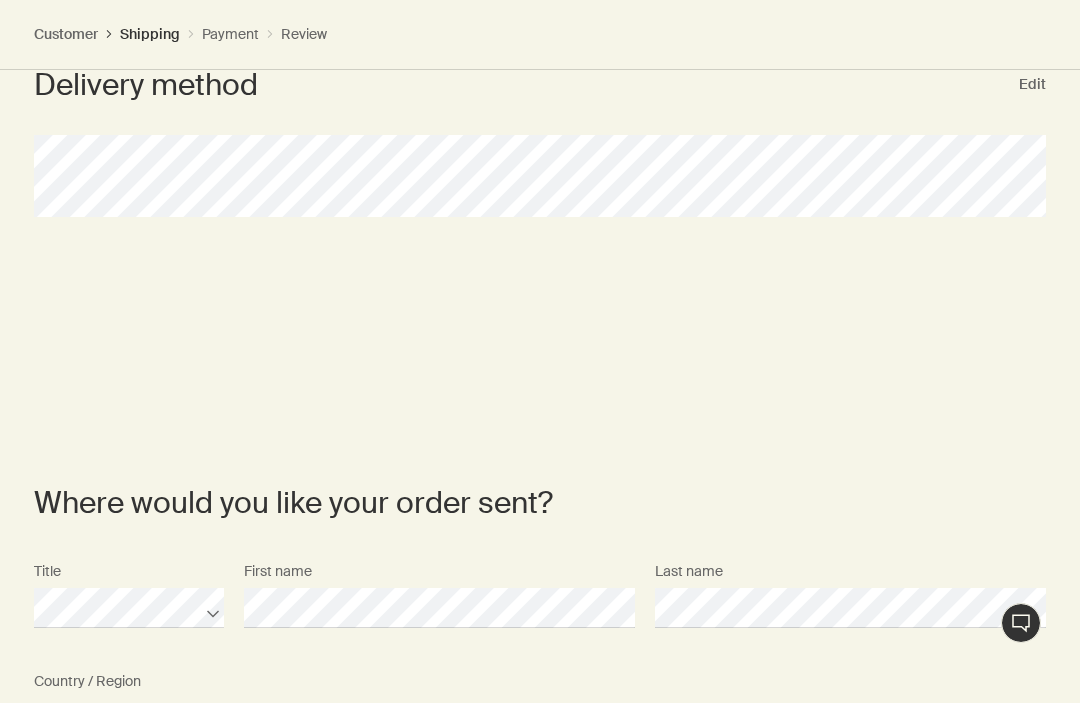 scroll, scrollTop: 0, scrollLeft: 0, axis: both 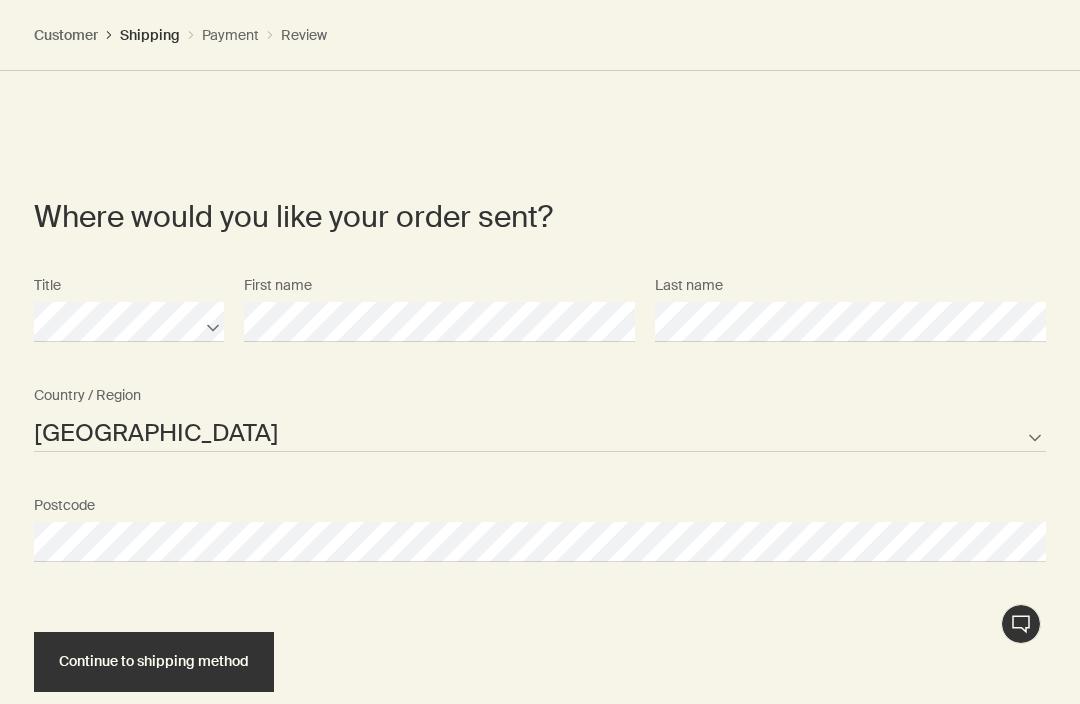 select on "GB" 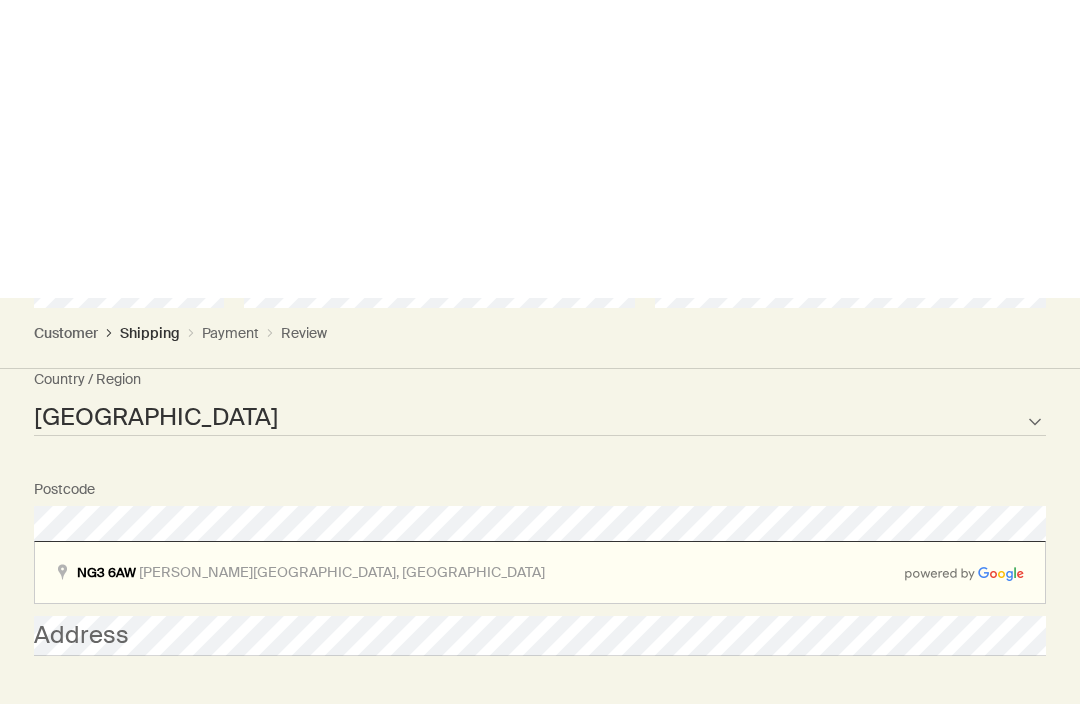 scroll, scrollTop: 1728, scrollLeft: 0, axis: vertical 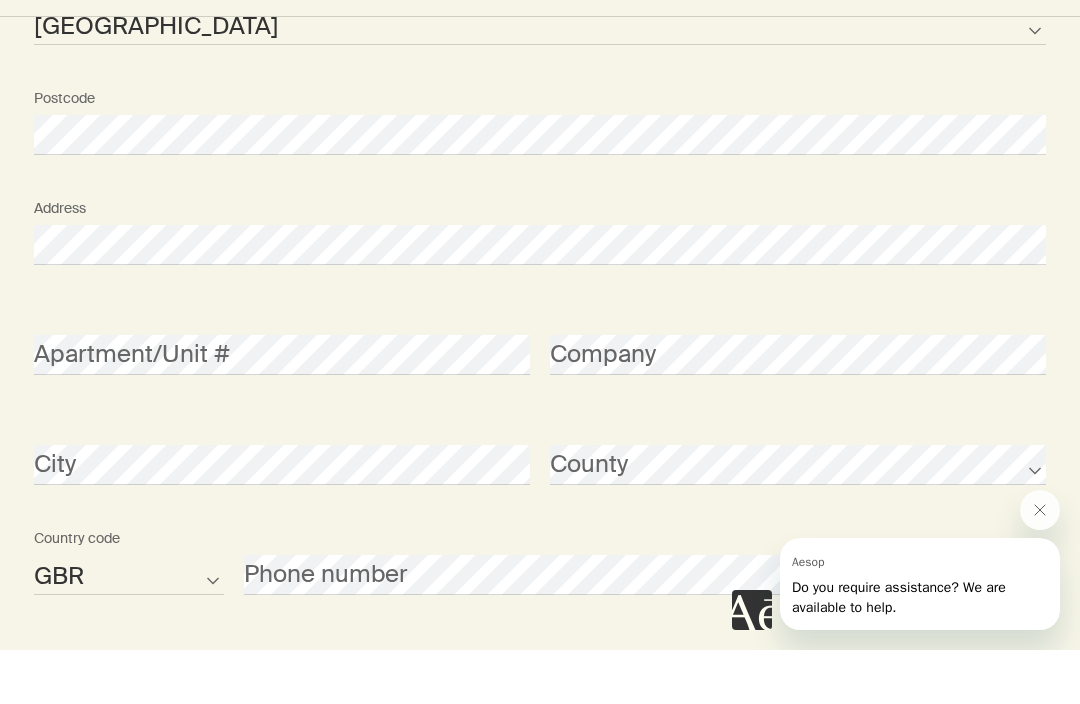 click on "Company" at bounding box center (798, 391) 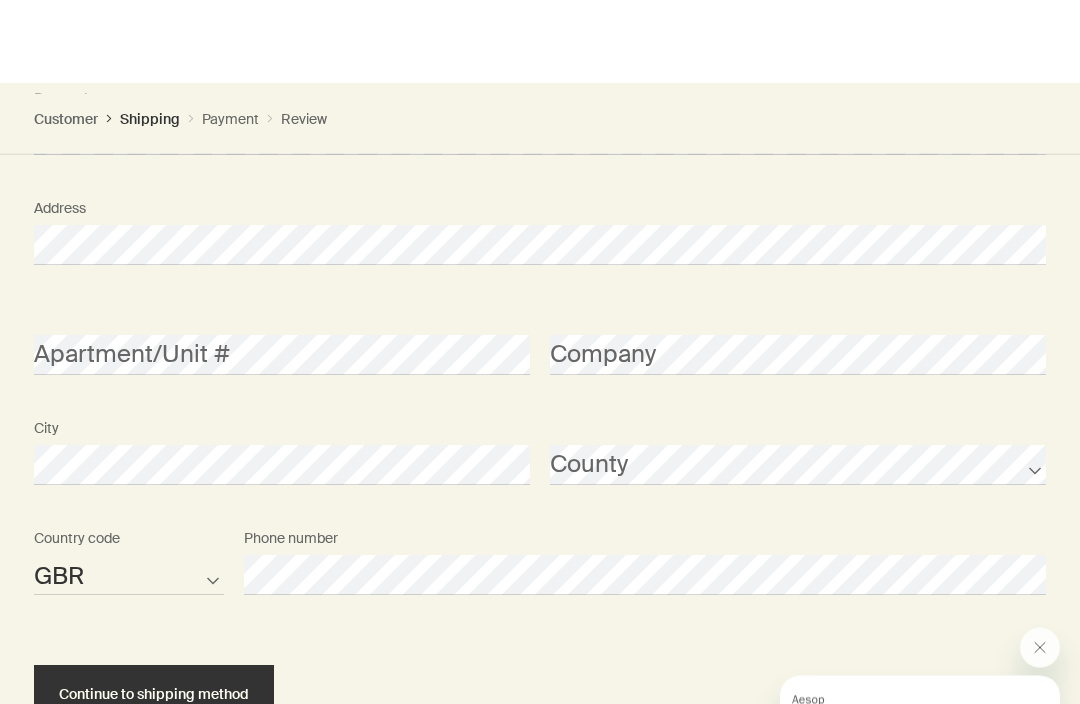 scroll, scrollTop: 1902, scrollLeft: 0, axis: vertical 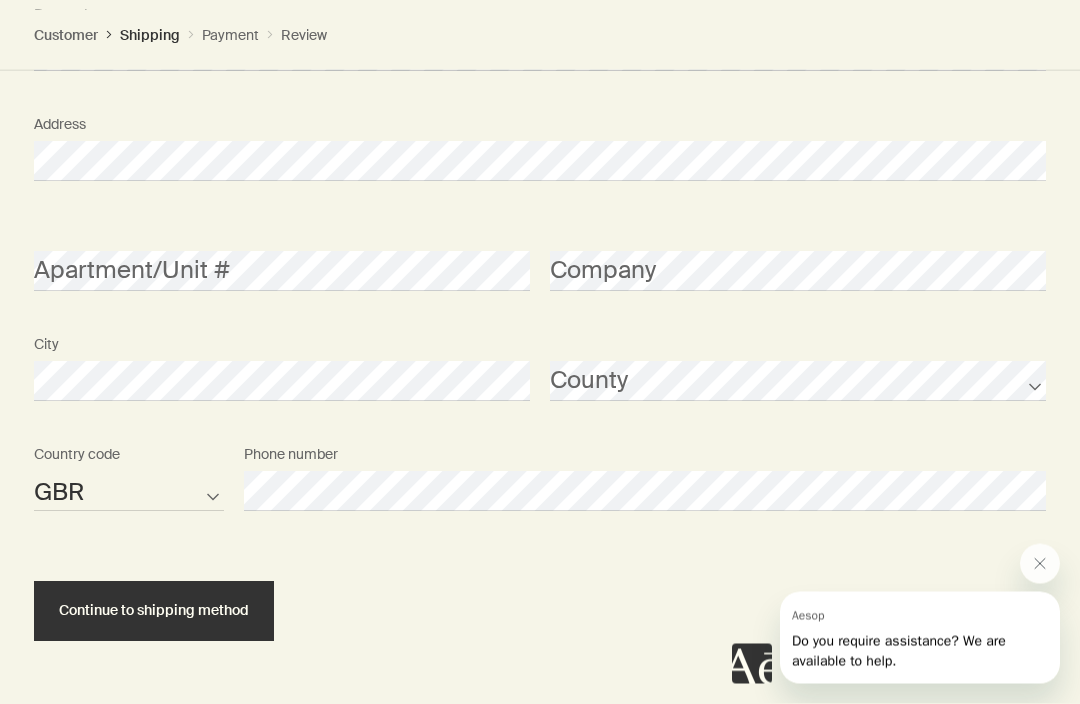 click on "Continue to shipping method" at bounding box center [154, 611] 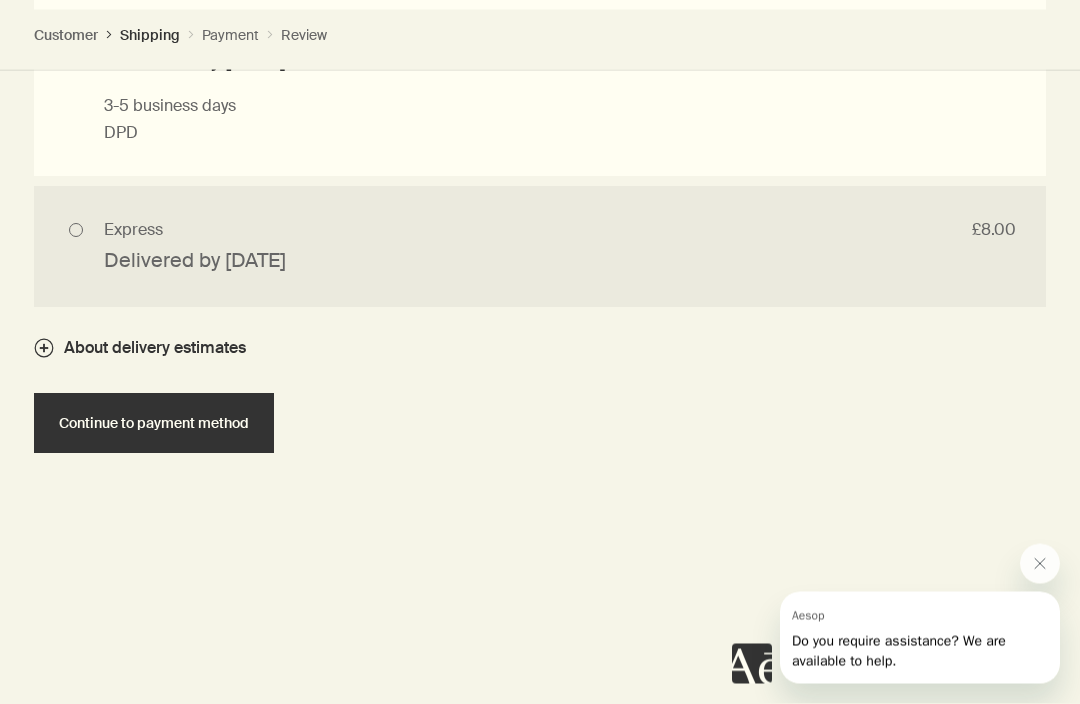 scroll, scrollTop: 2577, scrollLeft: 0, axis: vertical 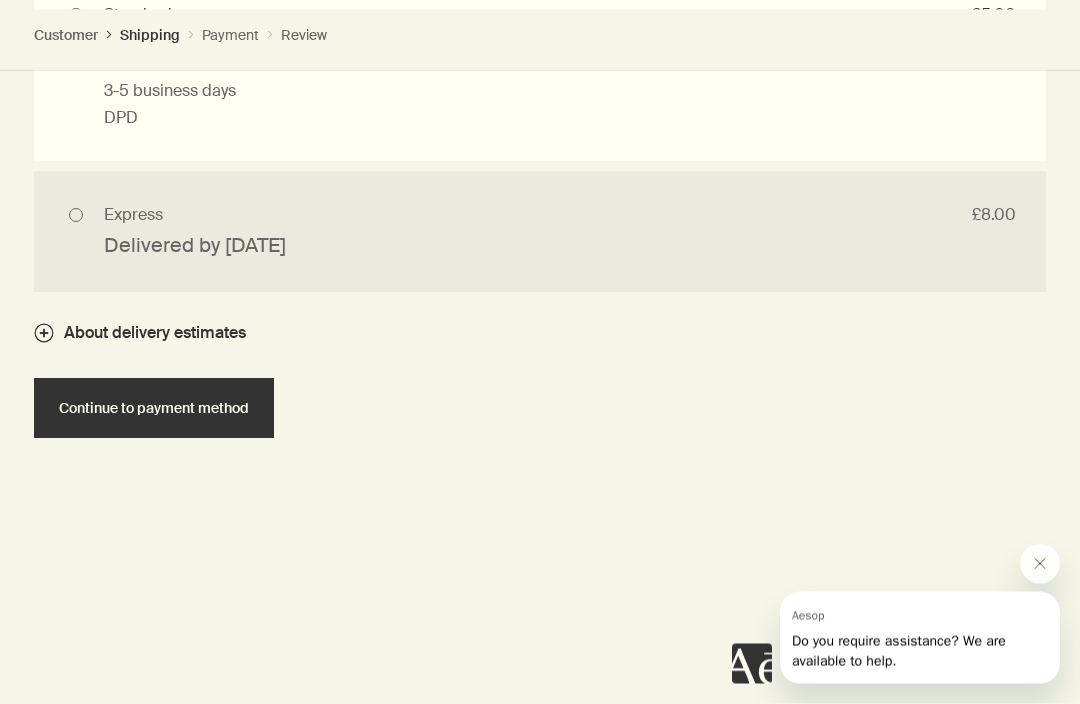 click on "Continue to payment method" at bounding box center [154, 409] 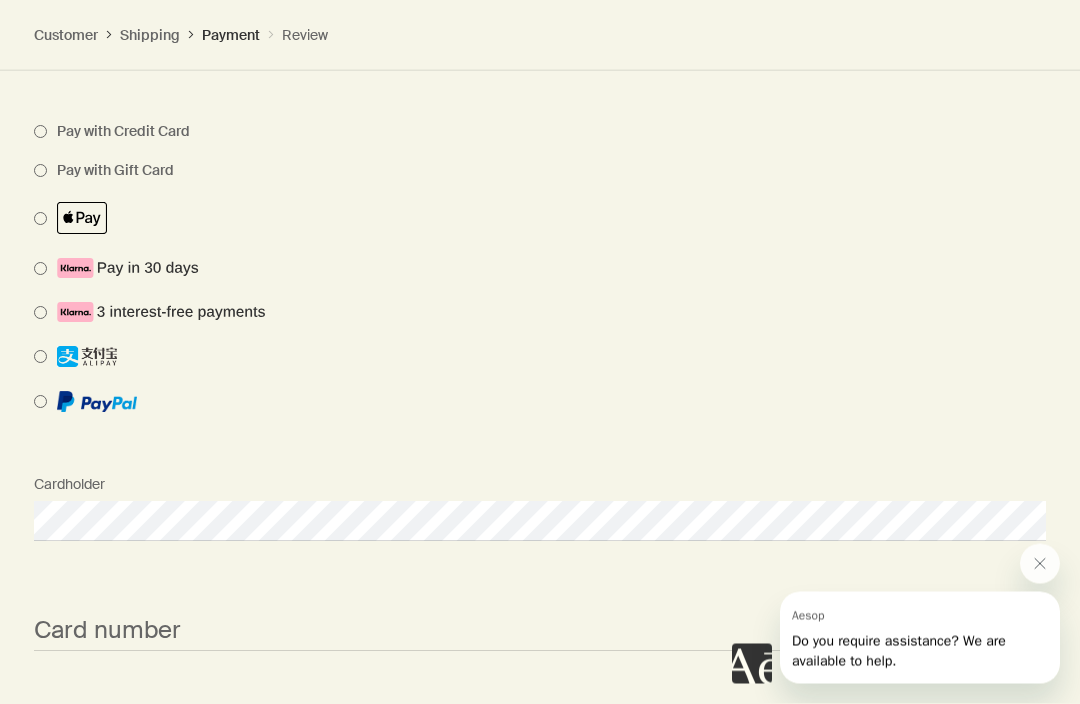 scroll, scrollTop: 2213, scrollLeft: 0, axis: vertical 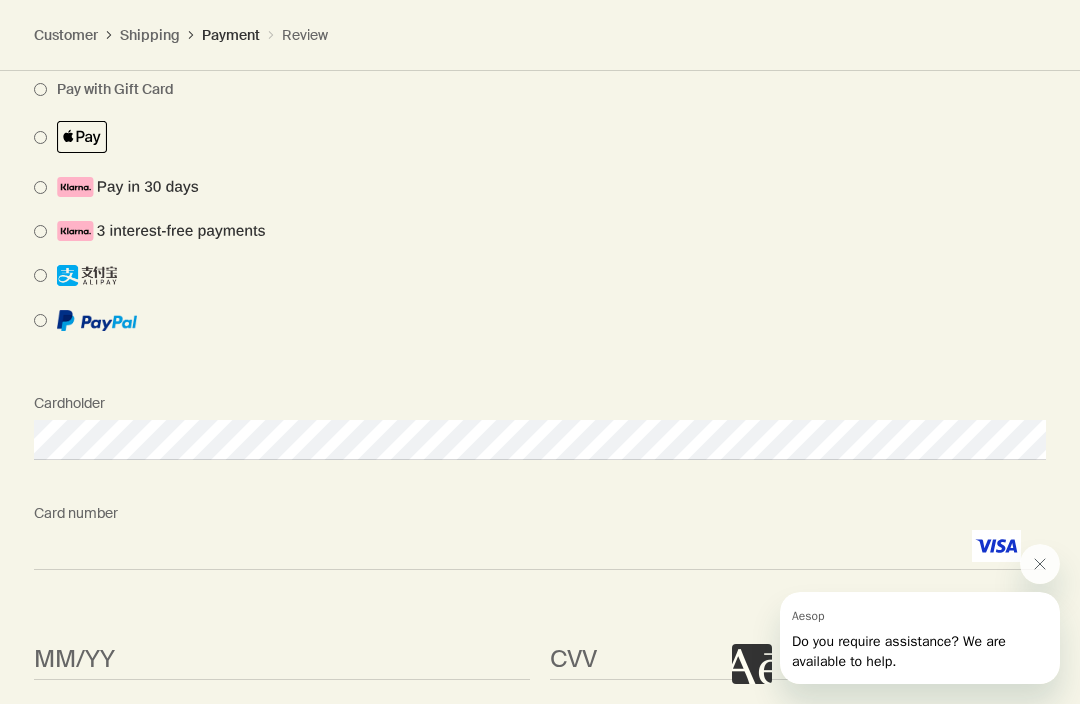 click on "<p>Your browser does not support iframes.</p>" at bounding box center (282, 660) 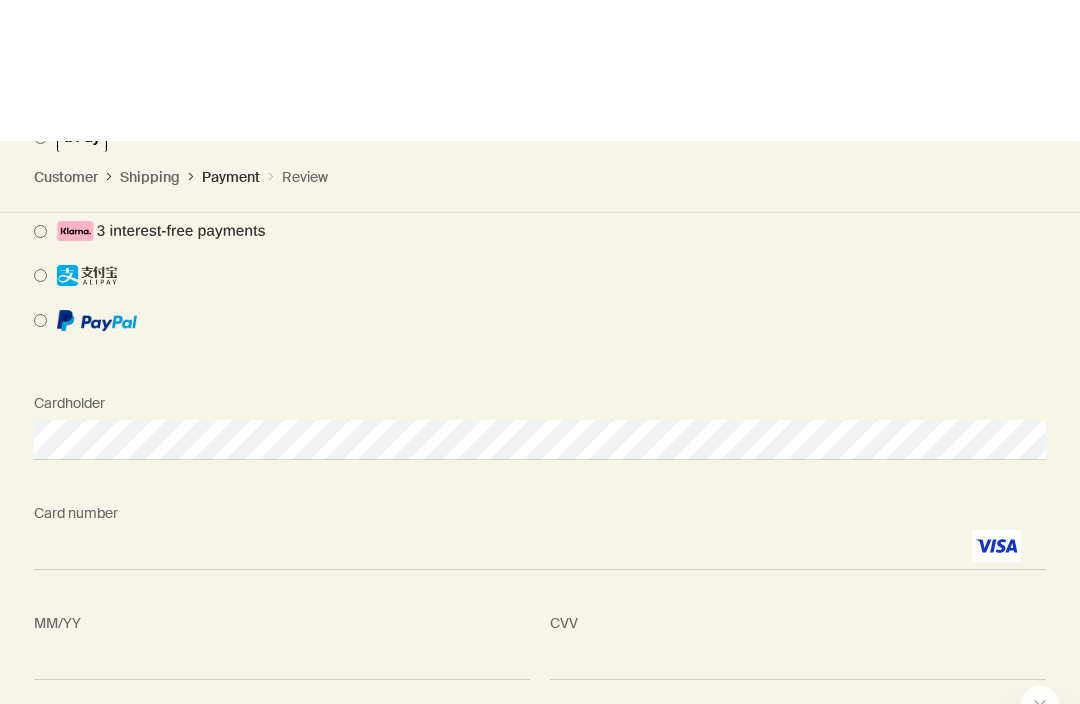 scroll, scrollTop: 2358, scrollLeft: 0, axis: vertical 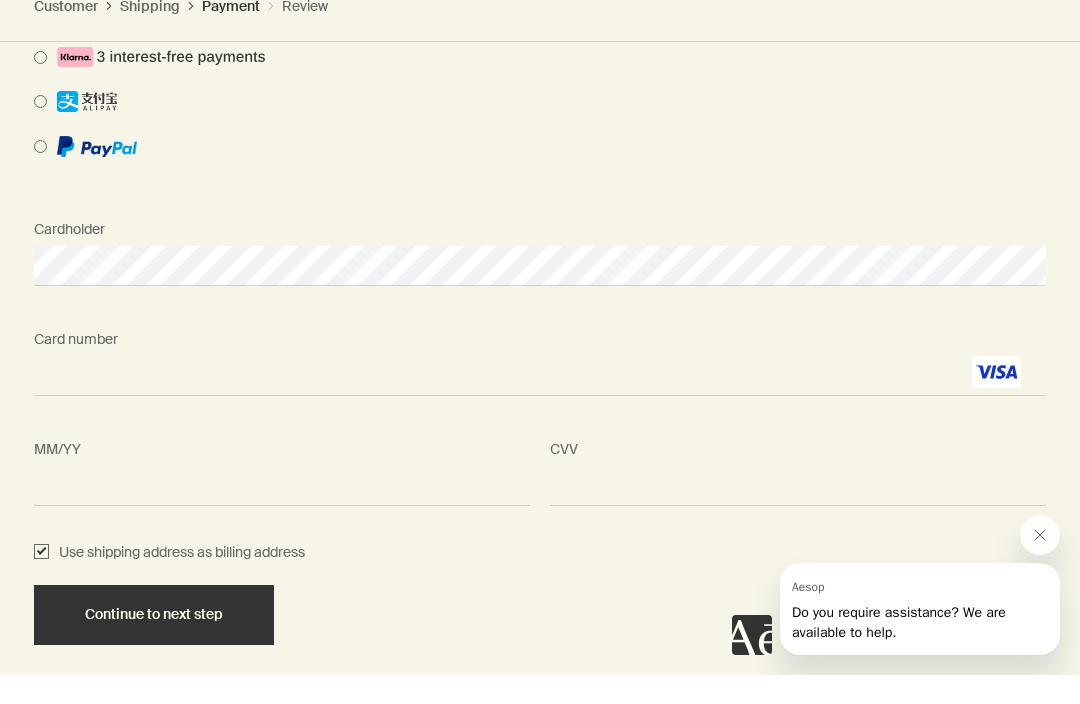 click on "Continue to next step" at bounding box center [154, 644] 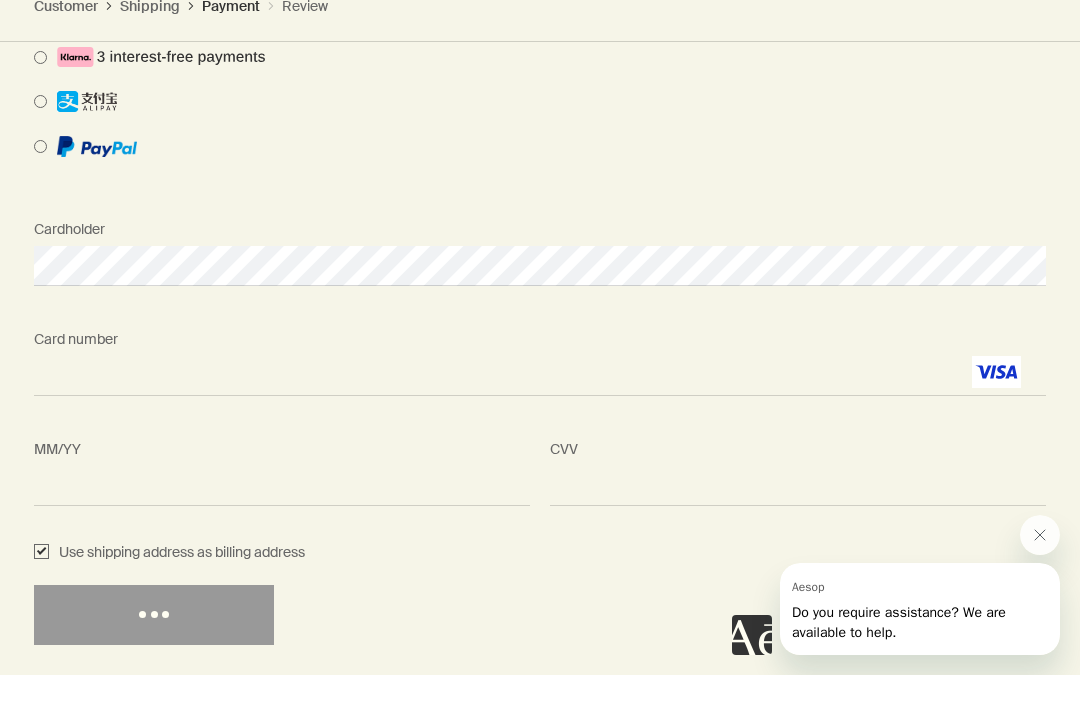 scroll, scrollTop: 2387, scrollLeft: 0, axis: vertical 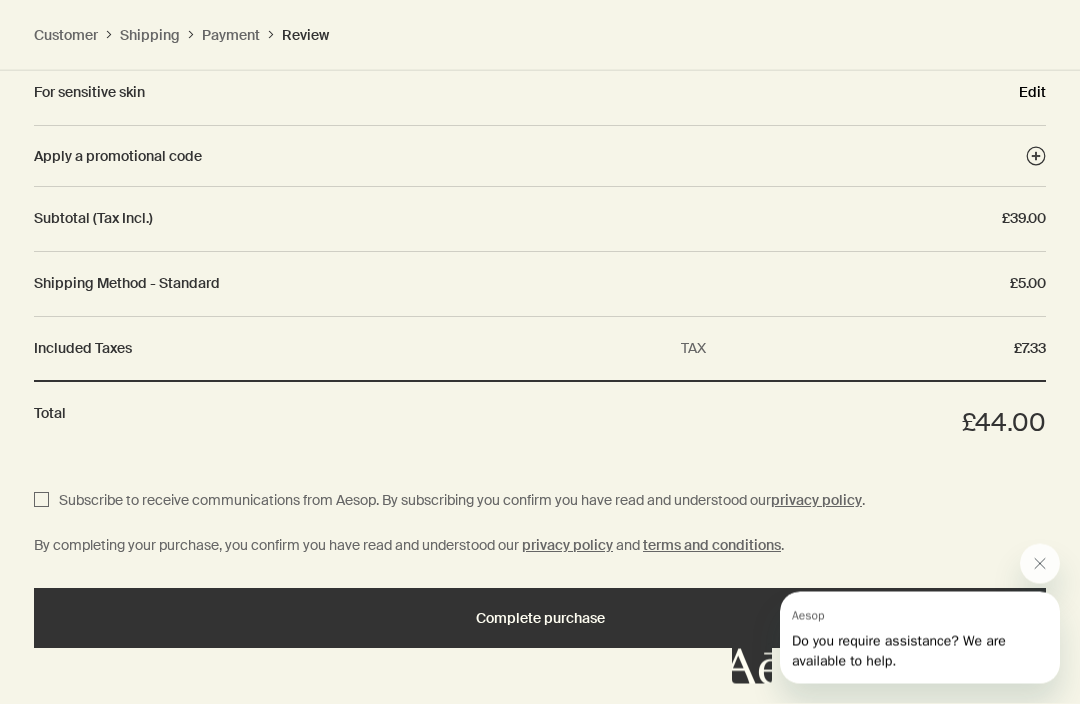 click on "Edit" at bounding box center [1032, 93] 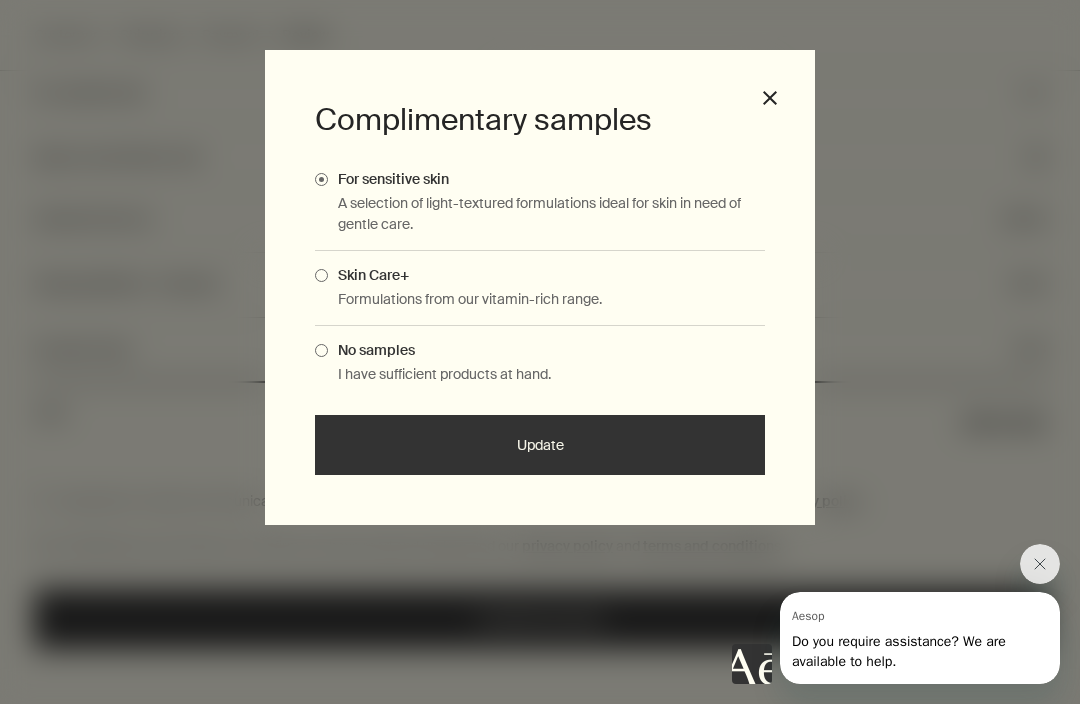 click on "Complimentary samples For sensitive skin A selection of light-textured formulations ideal for skin in need of gentle care. Skin Care+ Formulations from our vitamin-rich range. No samples I have sufficient products at hand. Update close" at bounding box center (540, 287) 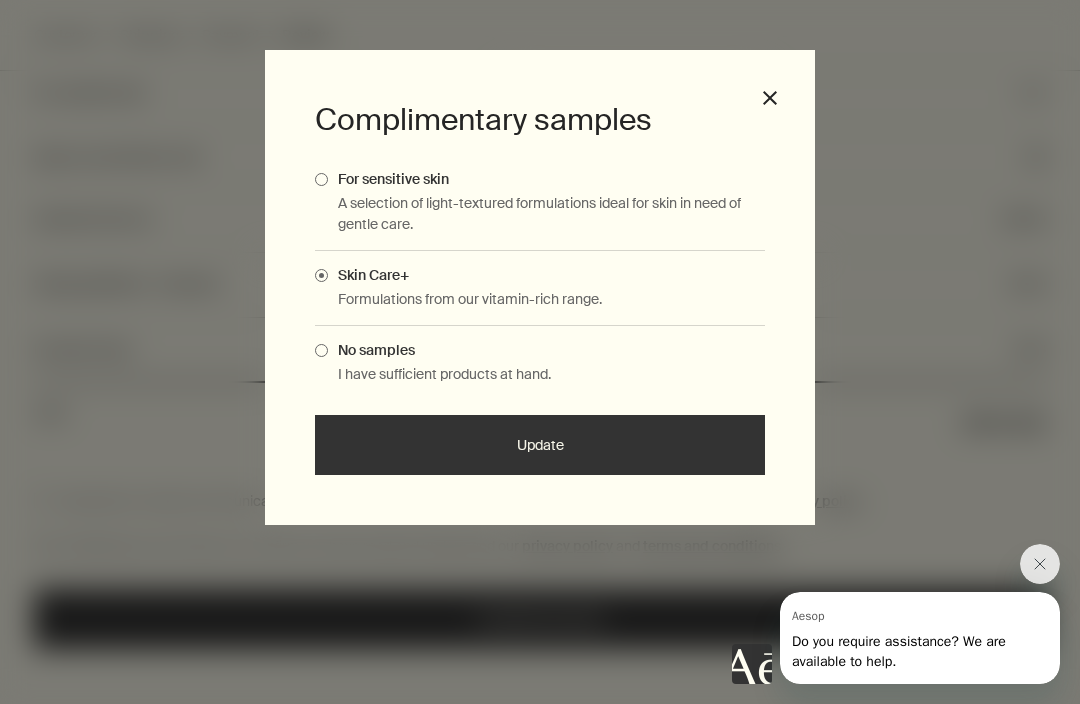 click on "Update" at bounding box center (540, 445) 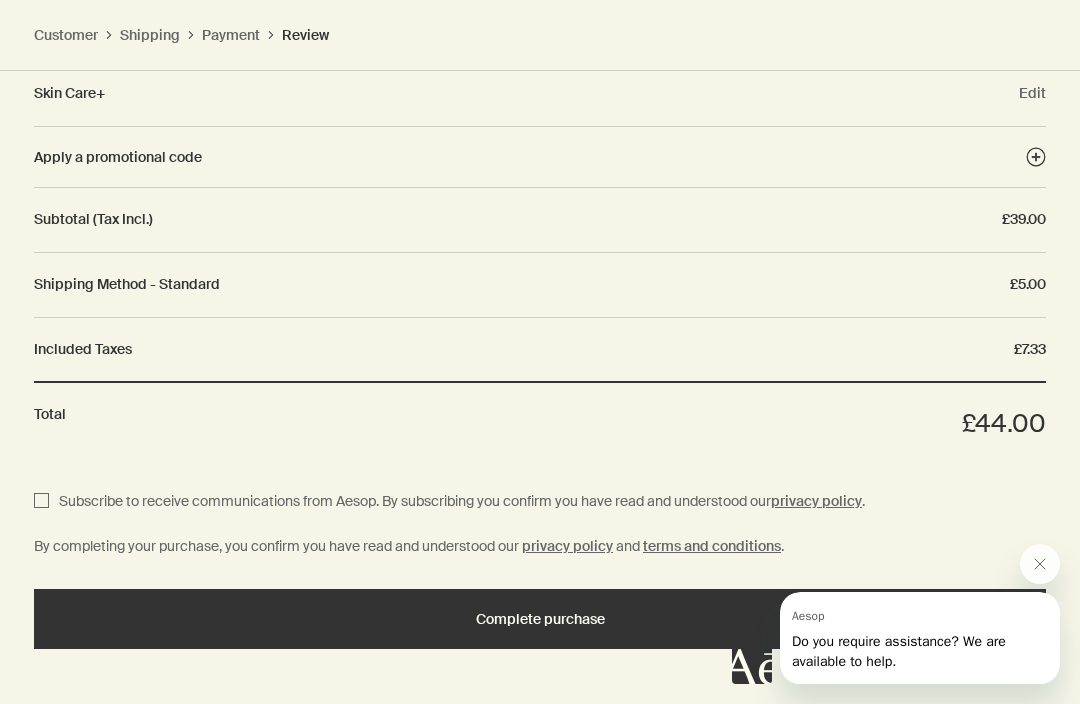 click on "Complete purchase" at bounding box center (540, 619) 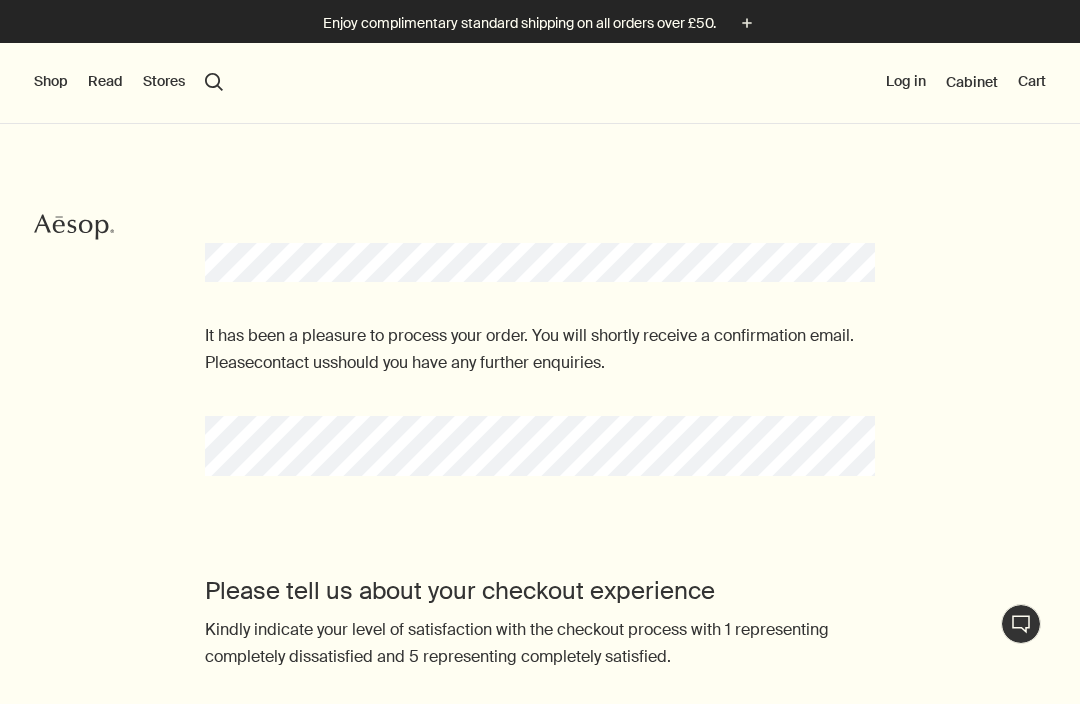 scroll, scrollTop: 0, scrollLeft: 0, axis: both 